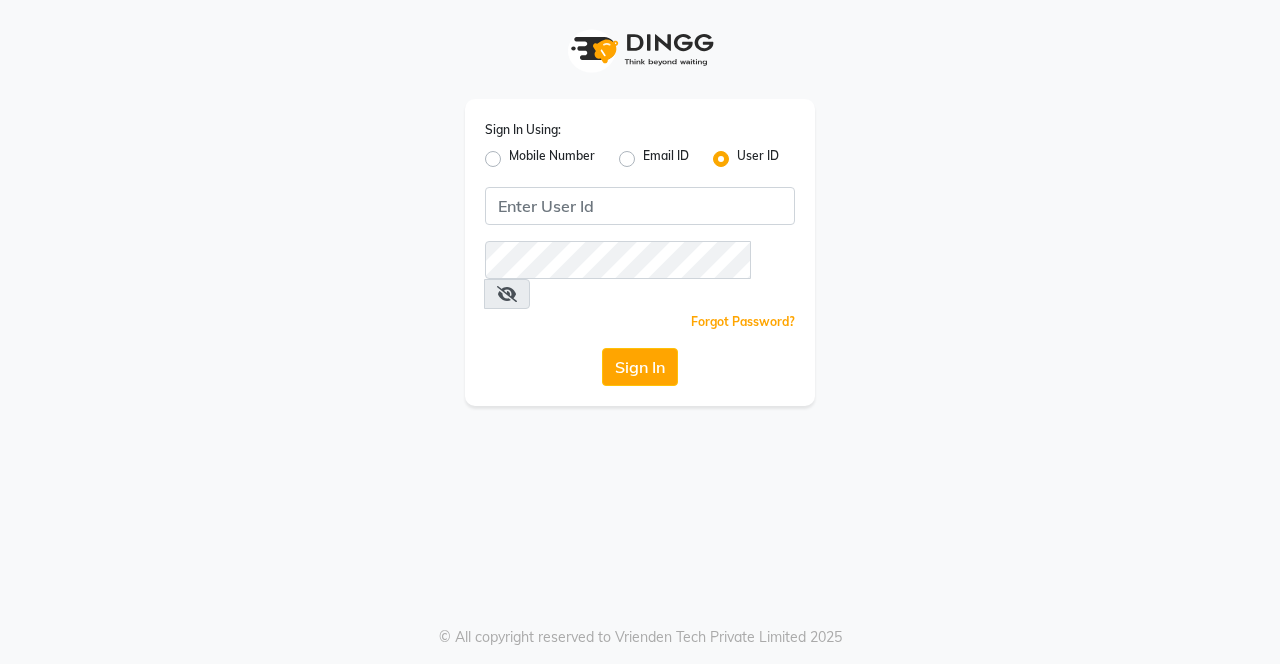 scroll, scrollTop: 0, scrollLeft: 0, axis: both 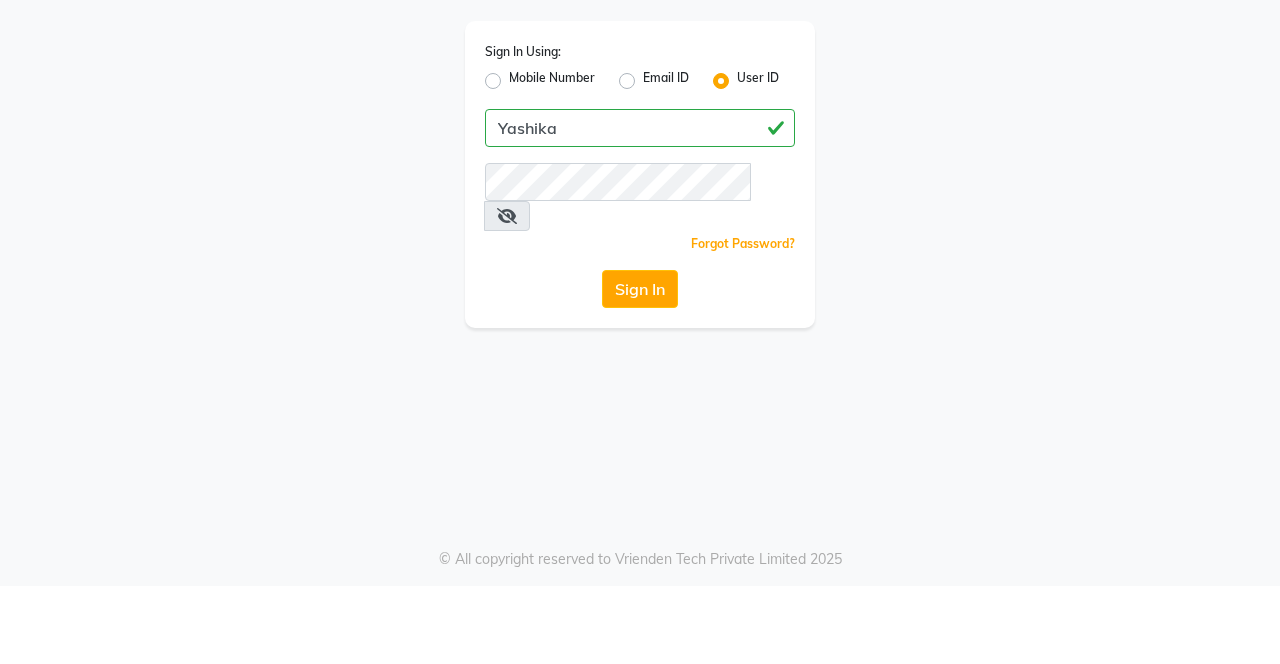 type on "Yashika" 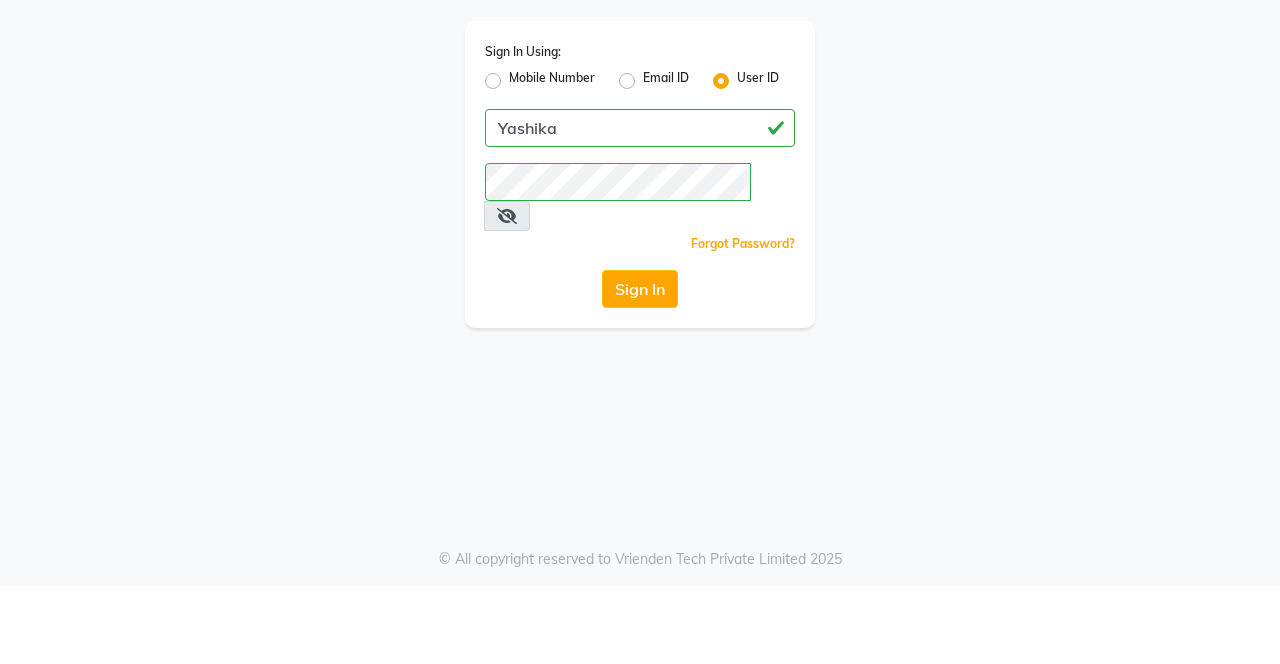 click on "Sign In" 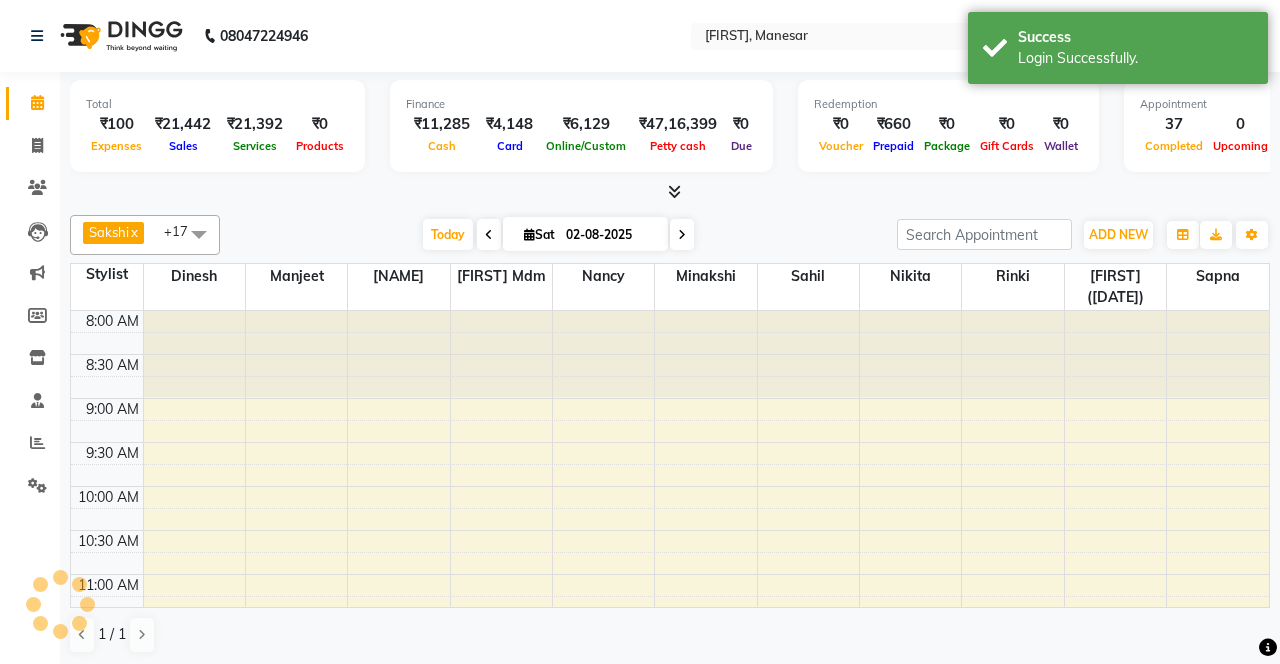 scroll, scrollTop: 0, scrollLeft: 0, axis: both 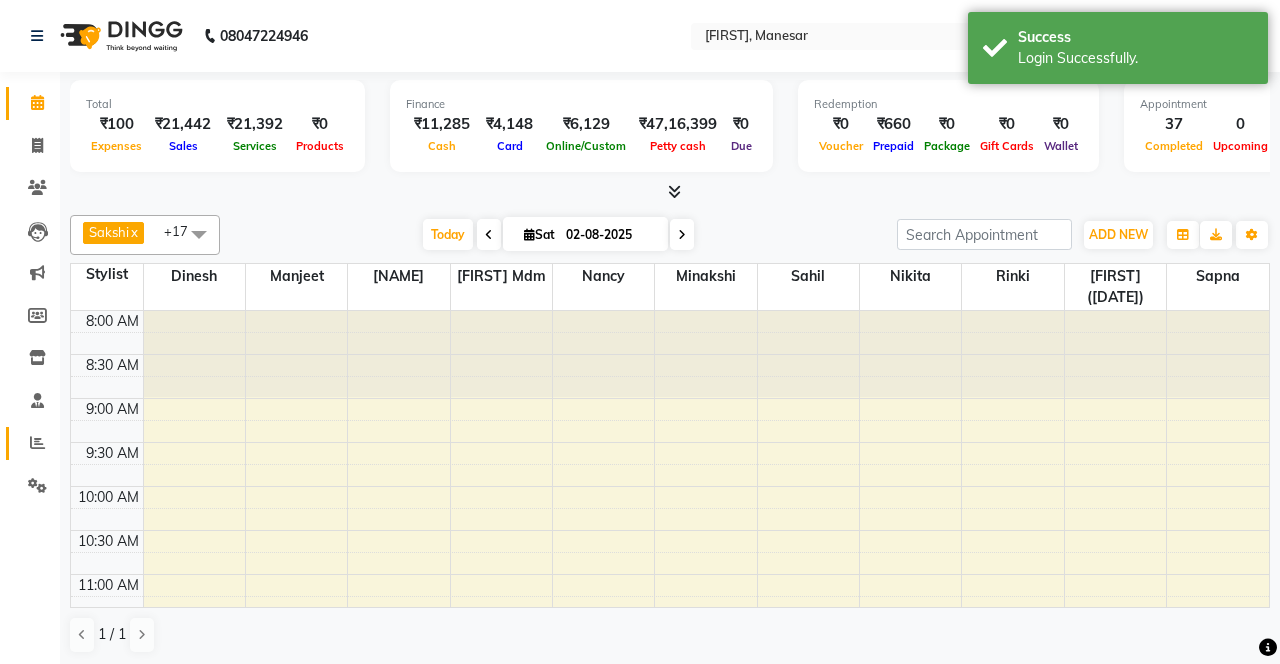 click 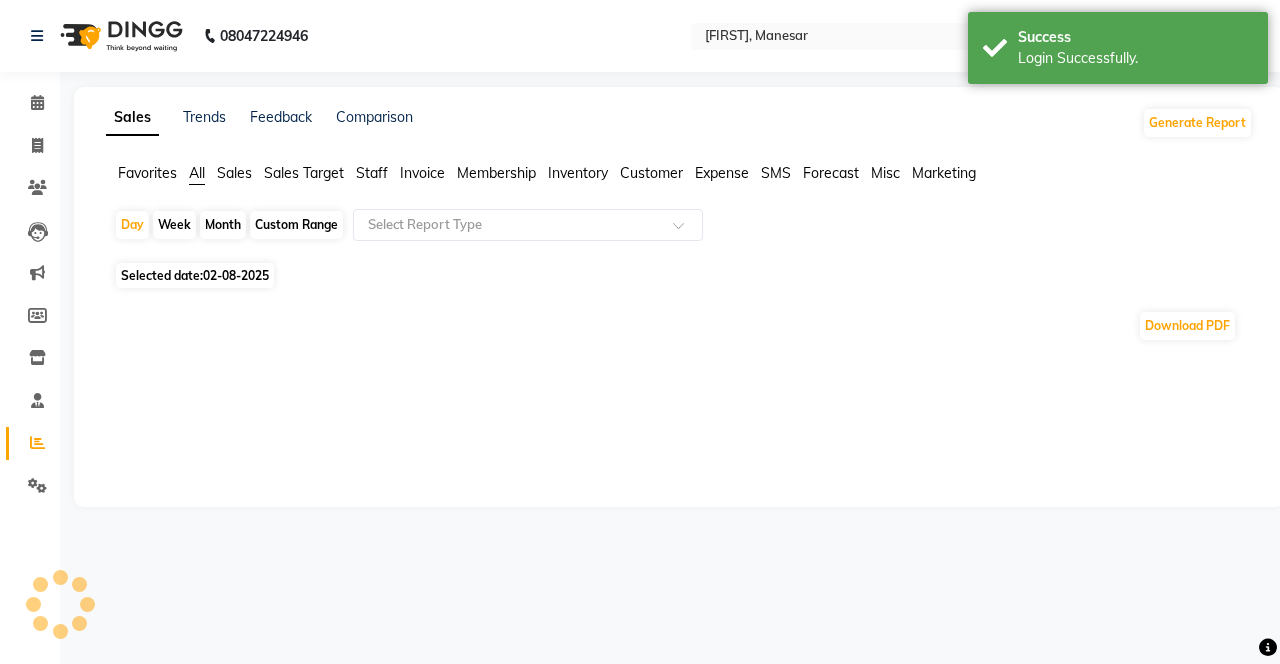 click on "Selected date:  02-08-2025" 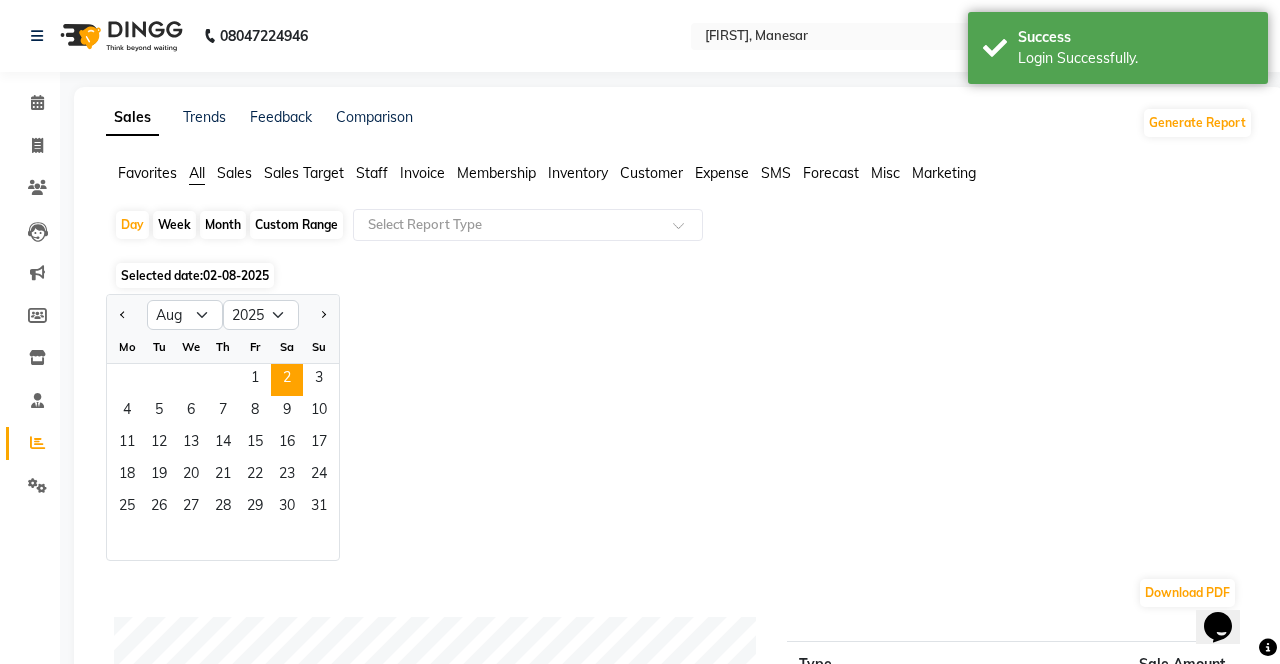 scroll, scrollTop: 0, scrollLeft: 0, axis: both 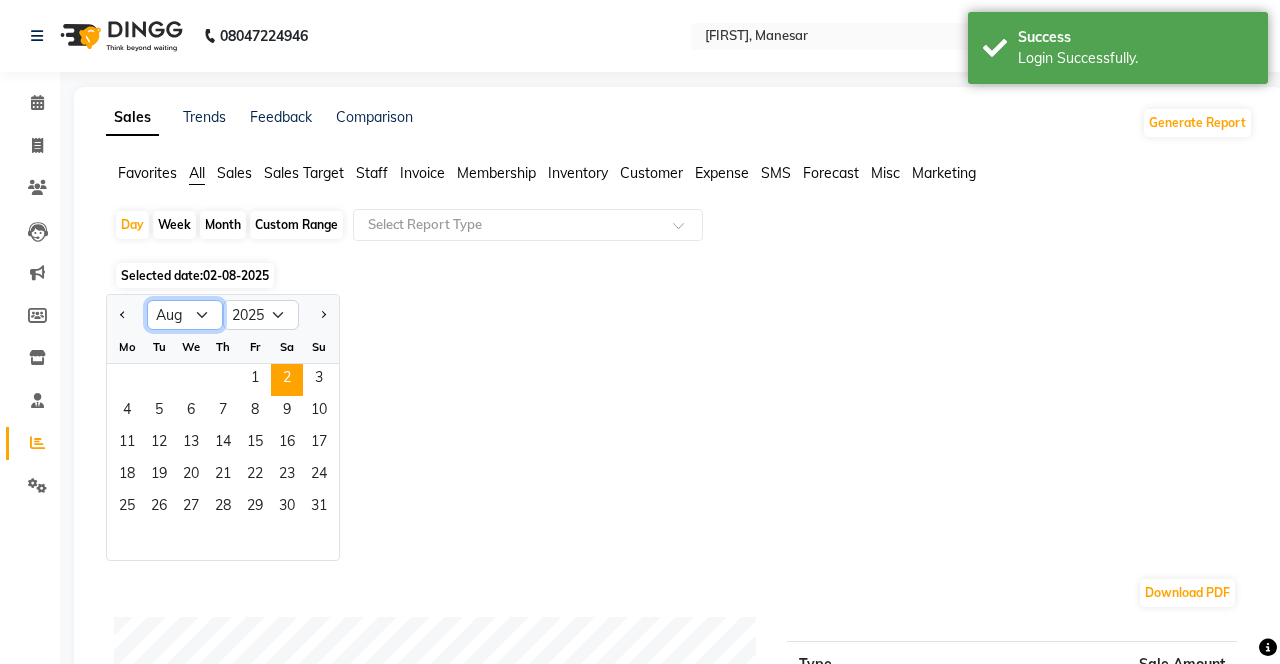 click on "Jan Feb Mar Apr May Jun Jul Aug Sep Oct Nov Dec" 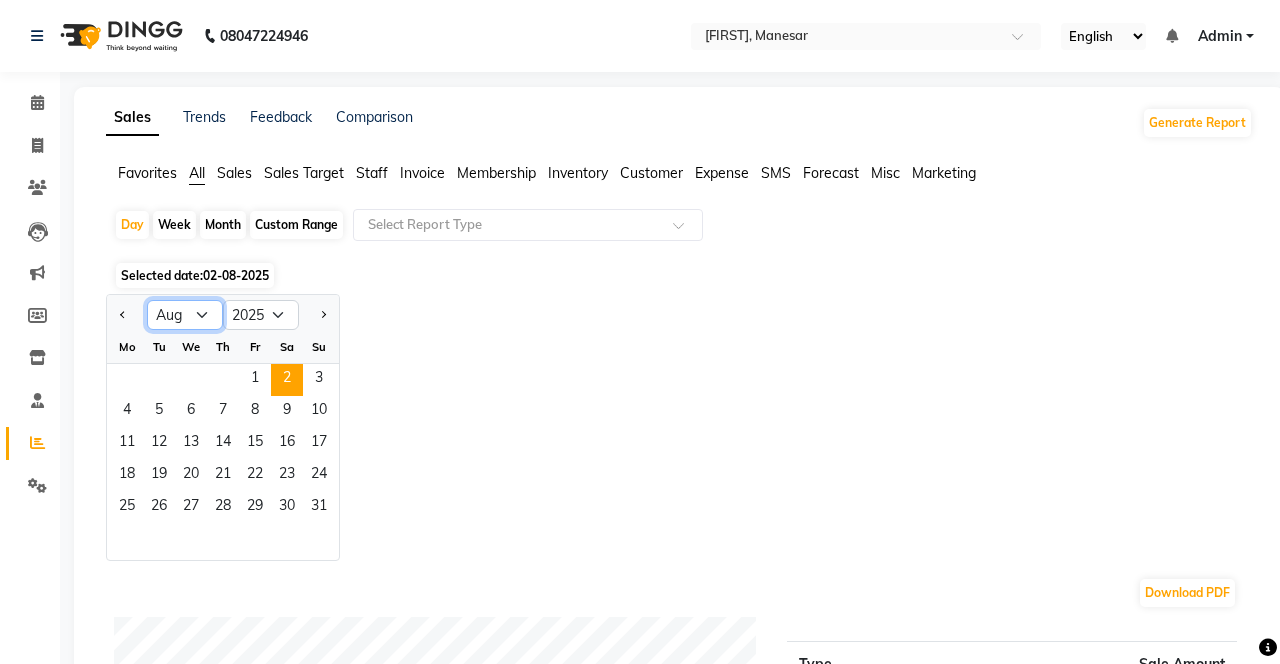 select on "7" 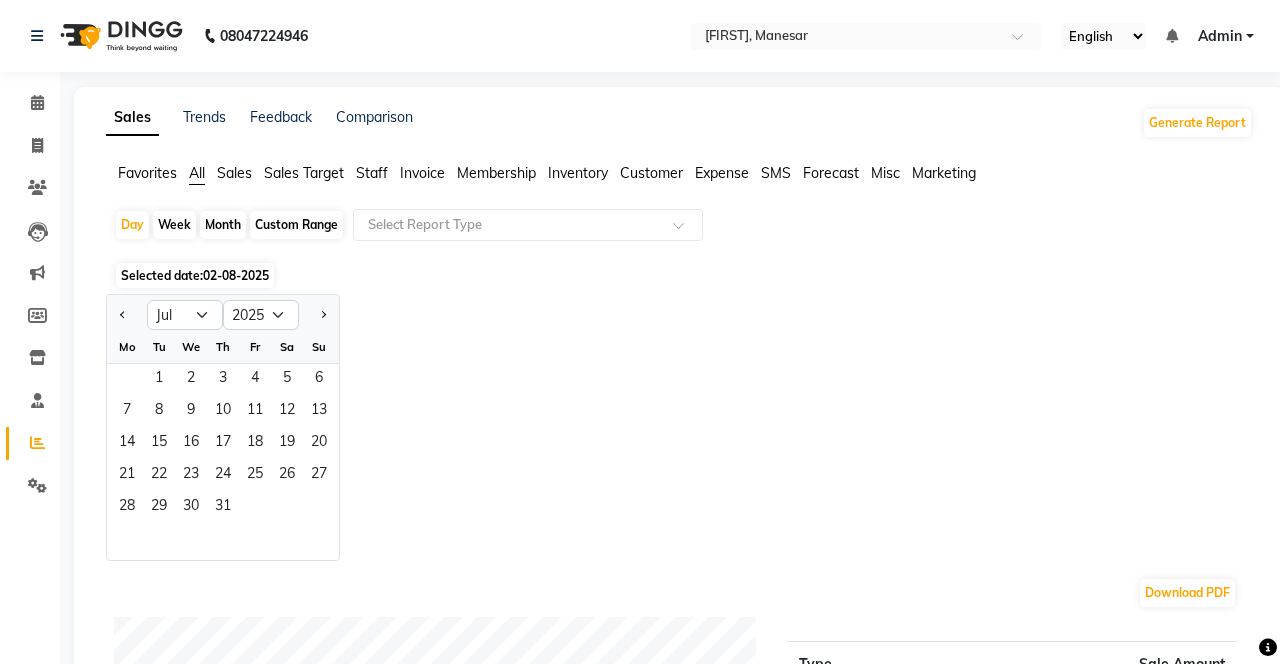 click on "27" 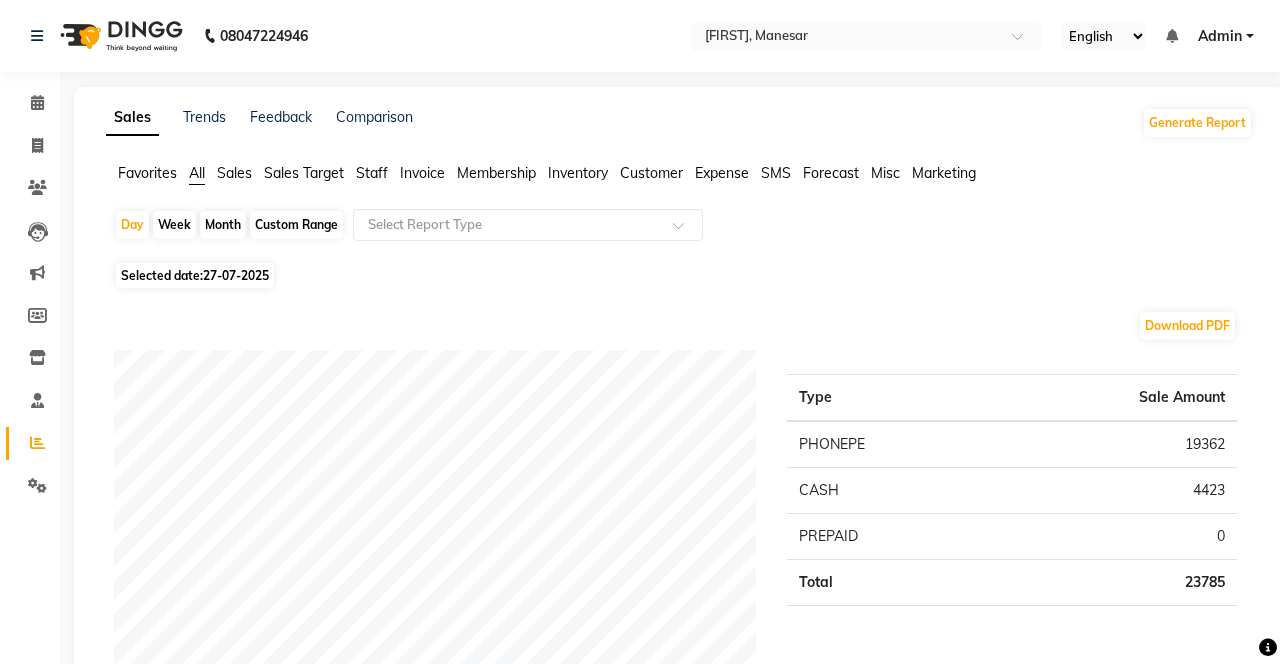 click on "Staff" 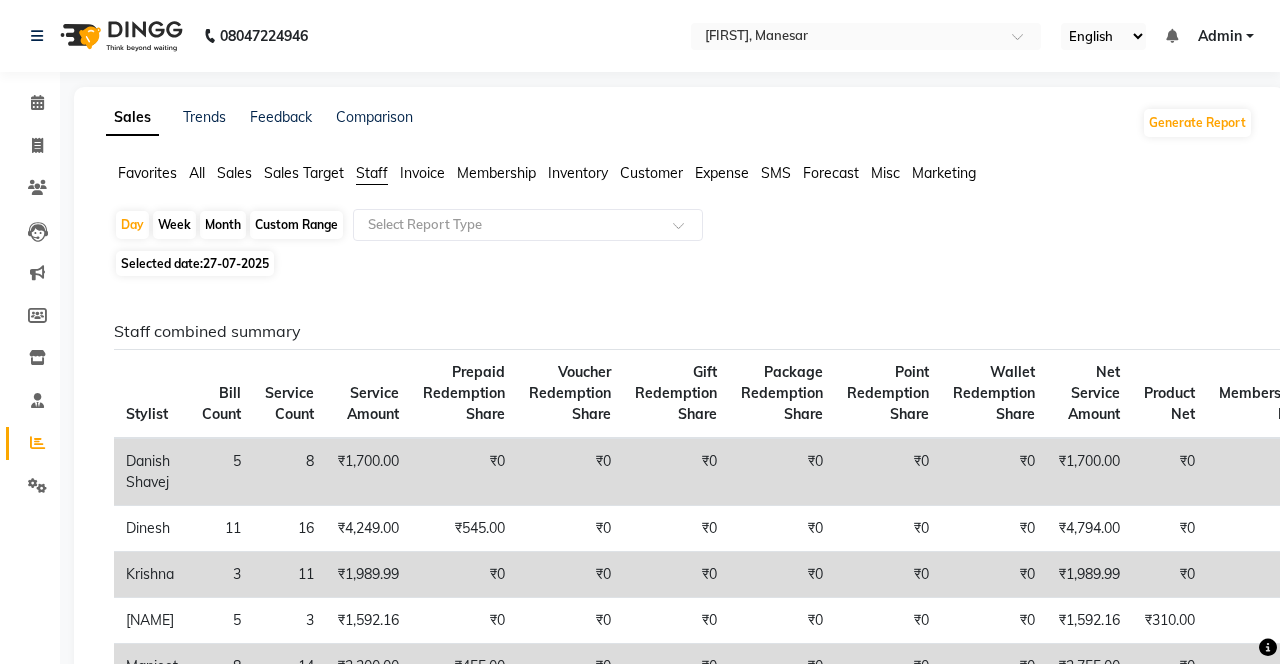 click 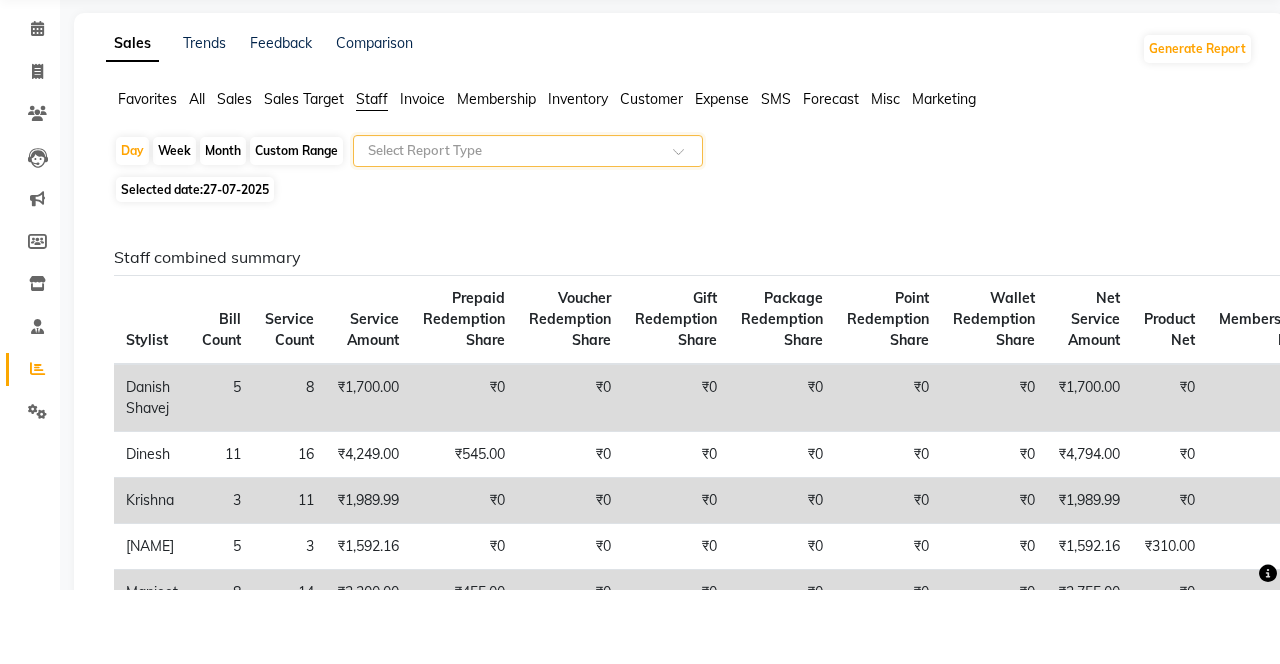click 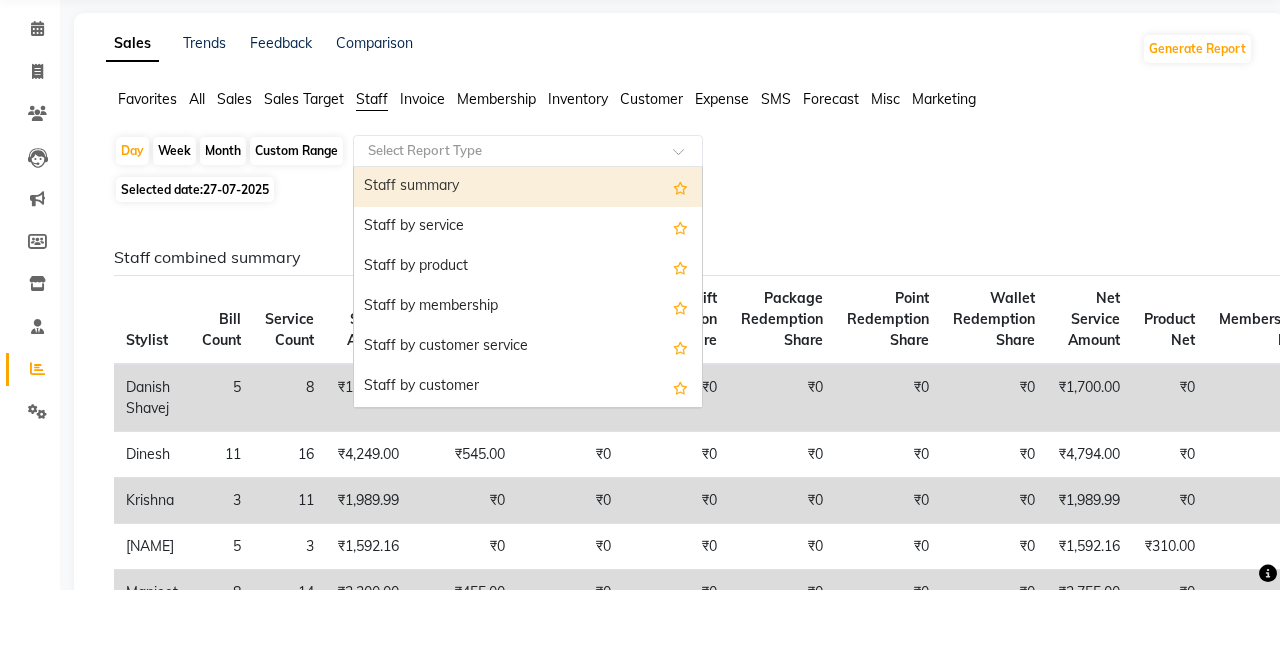 click on "Staff by service" at bounding box center [528, 301] 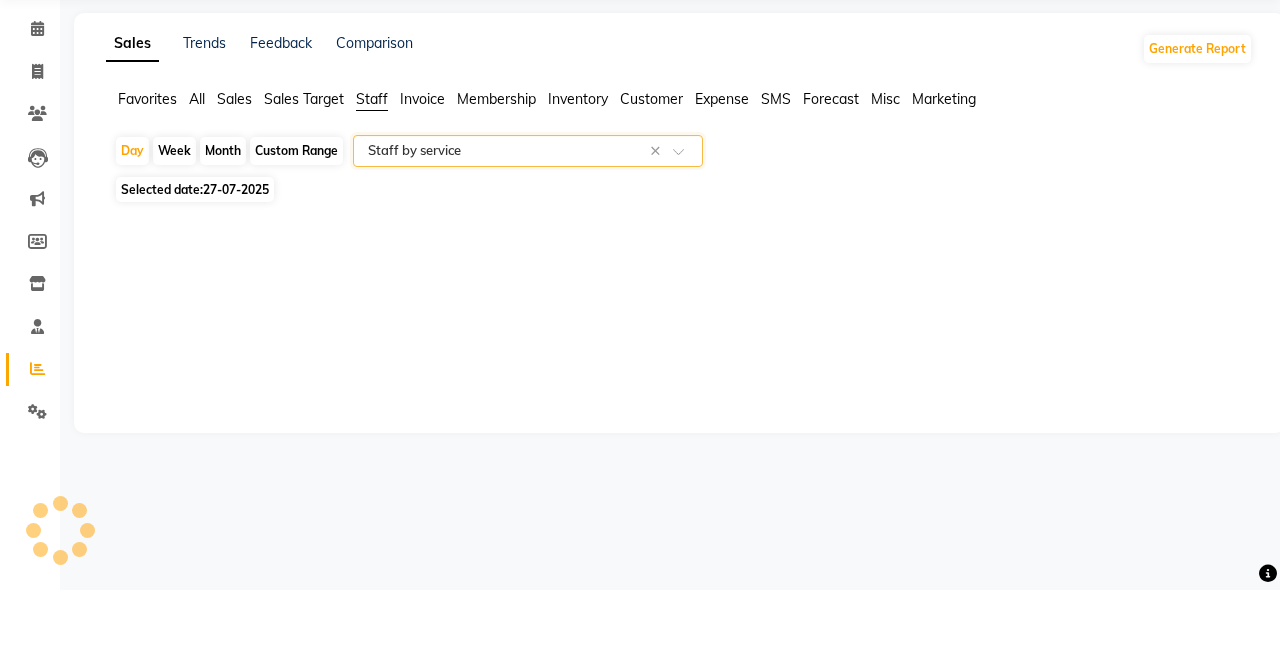 select on "full_report" 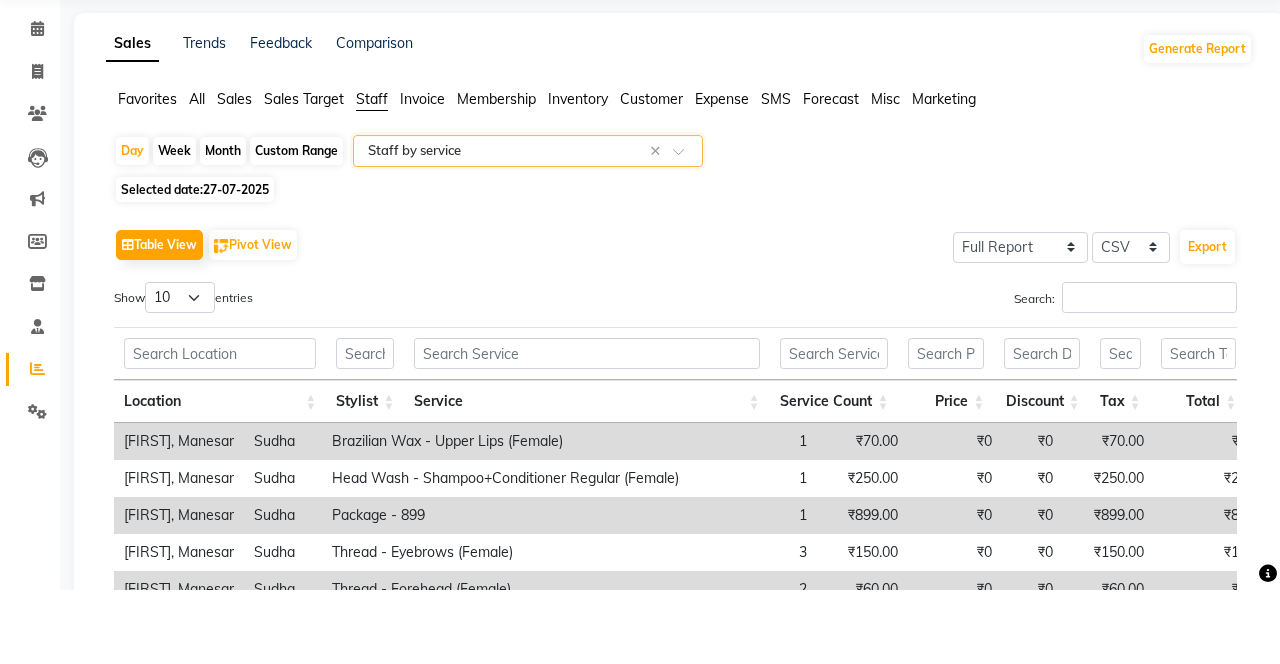 click on "Total [NUMBER] ₹[NUMBER] ₹[NUMBER] ₹[NUMBER] ₹[NUMBER] ₹[NUMBER] ₹[NUMBER] ₹[NUMBER] ₹[NUMBER] ₹[NUMBER] [FIRST], Manesar [FIRST] [SERVICE] [NUMBER] ₹[NUMBER] ₹[NUMBER] ₹[NUMBER] ₹[NUMBER] ₹[NUMBER] ₹[NUMBER] ₹[NUMBER] ₹[NUMBER] ₹[NUMBER] [FIRST], Manesar [FIRST] [SERVICE] [NUMBER] ₹[NUMBER] ₹[NUMBER] ₹[NUMBER] ₹[NUMBER] ₹[NUMBER] ₹[NUMBER] ₹[NUMBER] ₹[NUMBER] ₹[NUMBER] [FIRST], Manesar [FIRST] [SERVICE] [NUMBER] ₹[NUMBER] ₹[NUMBER] ₹[NUMBER] ₹[NUMBER] ₹[NUMBER] ₹[NUMBER] ₹[NUMBER] ₹[NUMBER] ₹[NUMBER] [FIRST], Manesar [FIRST] [SERVICE] [NUMBER] ₹[NUMBER] ₹[NUMBER] ₹[NUMBER] ₹[NUMBER] ₹[NUMBER] ₹[NUMBER] ₹[NUMBER] ₹[NUMBER] ₹[NUMBER] [FIRST] [NUMBER]" 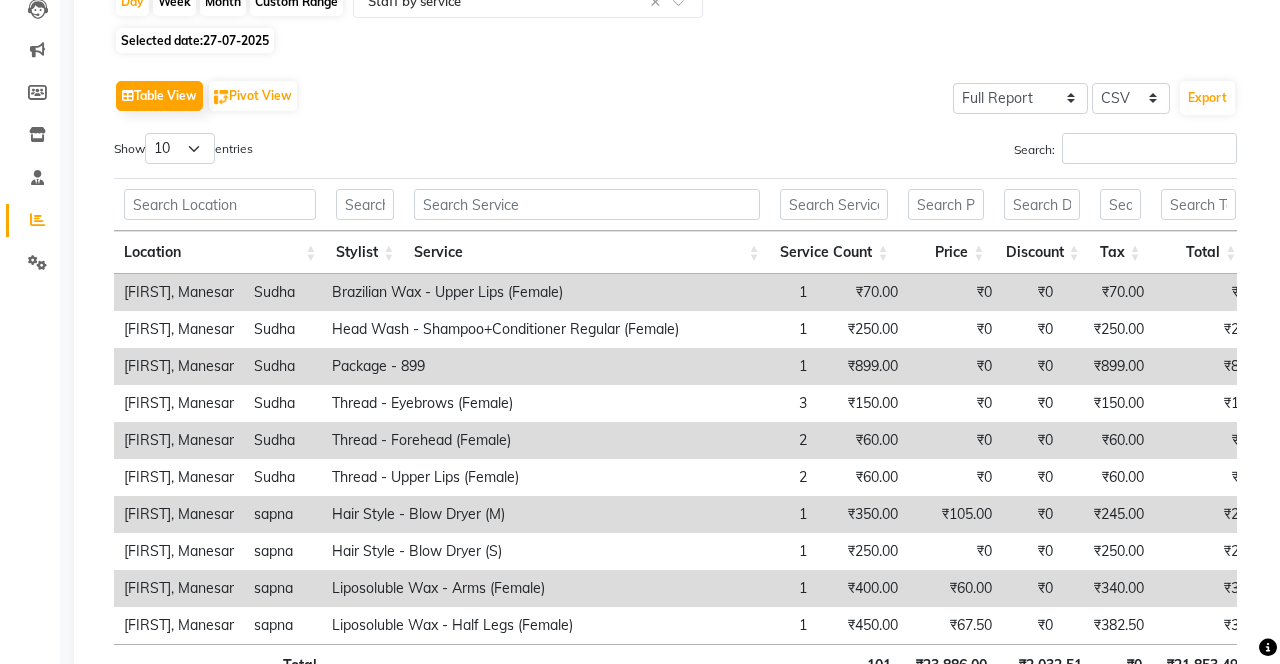 scroll, scrollTop: 218, scrollLeft: 0, axis: vertical 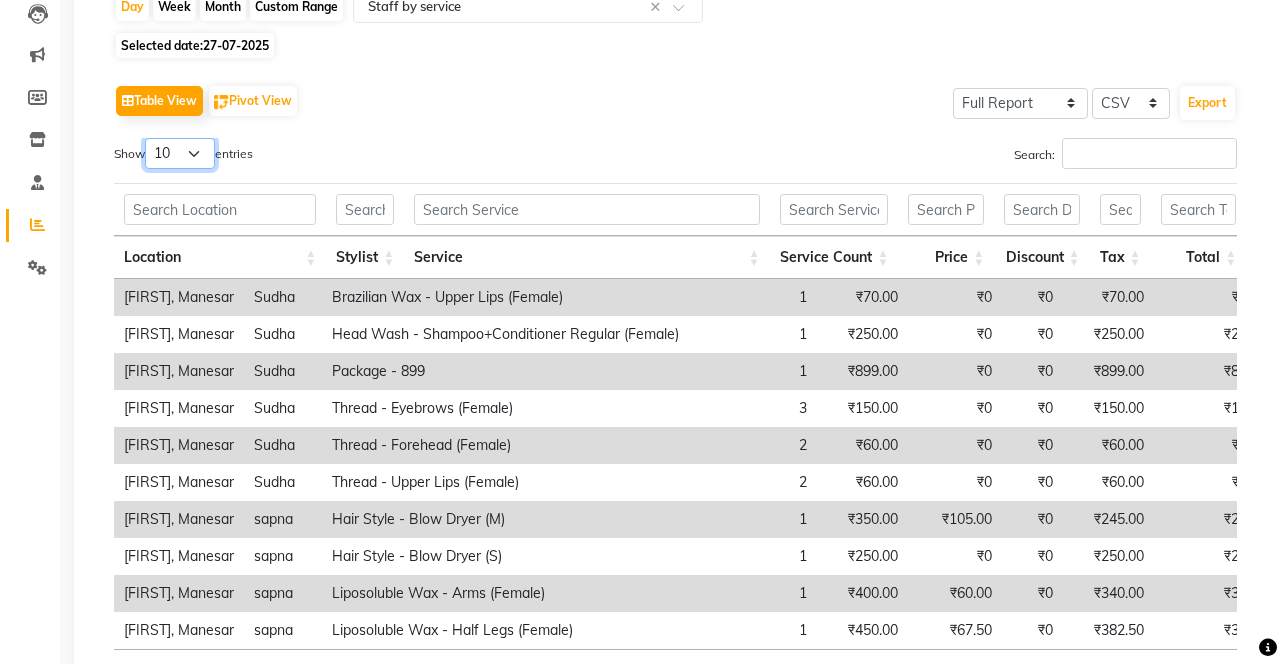 click on "10 25 50 100" at bounding box center (180, 153) 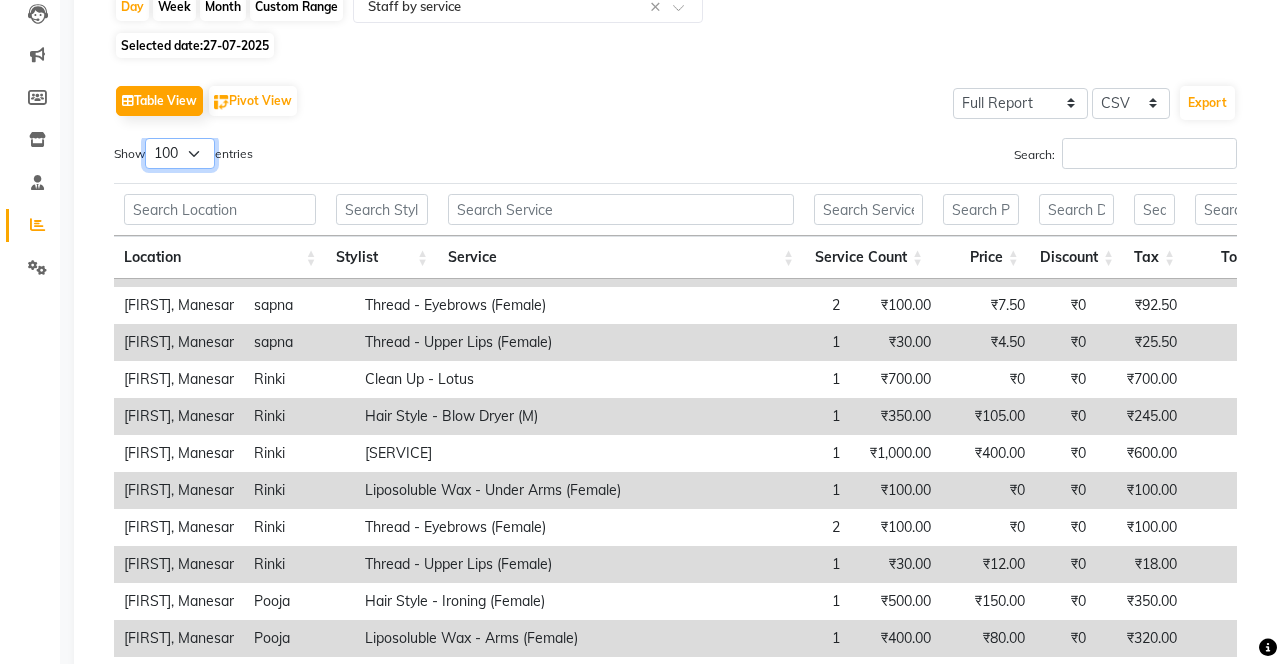 scroll, scrollTop: 405, scrollLeft: 0, axis: vertical 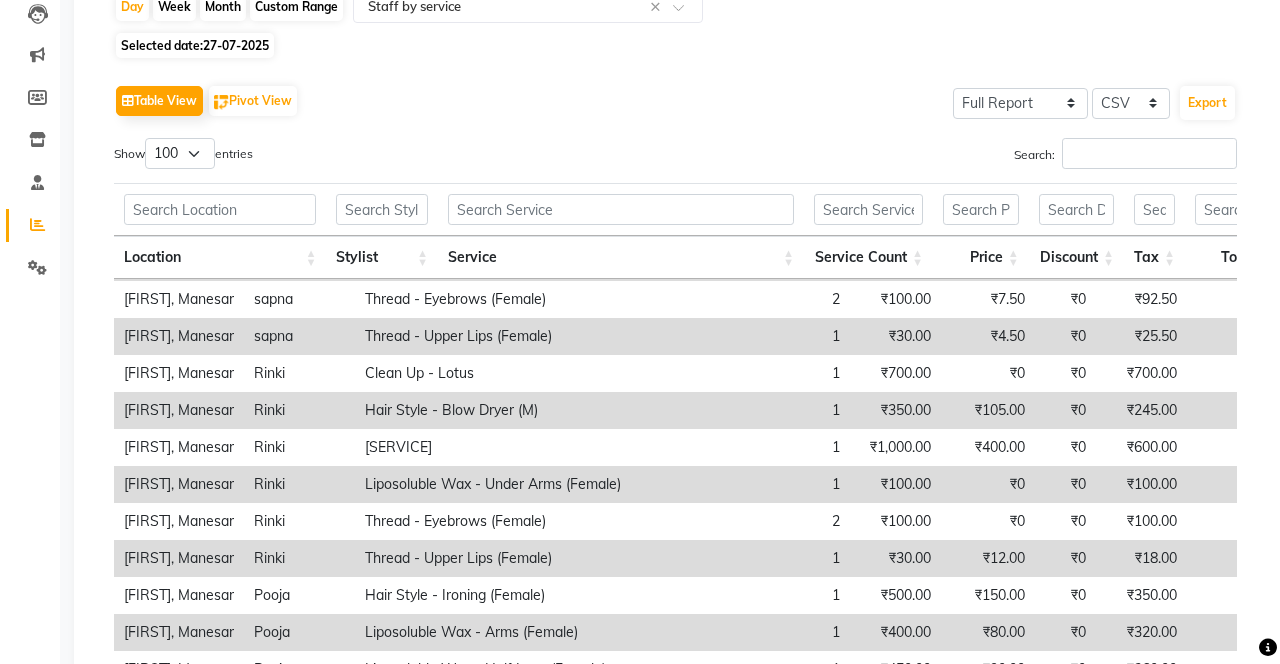 click on "Clean Up - Lotus" at bounding box center [538, 373] 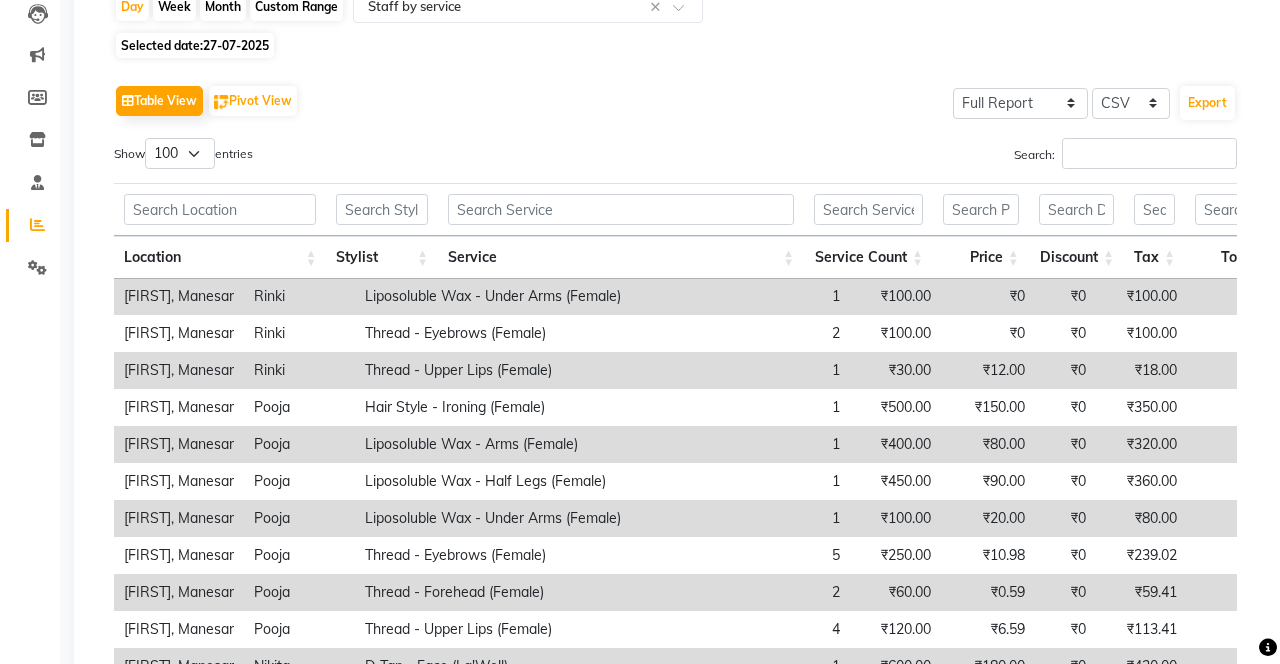 scroll, scrollTop: 580, scrollLeft: 2, axis: both 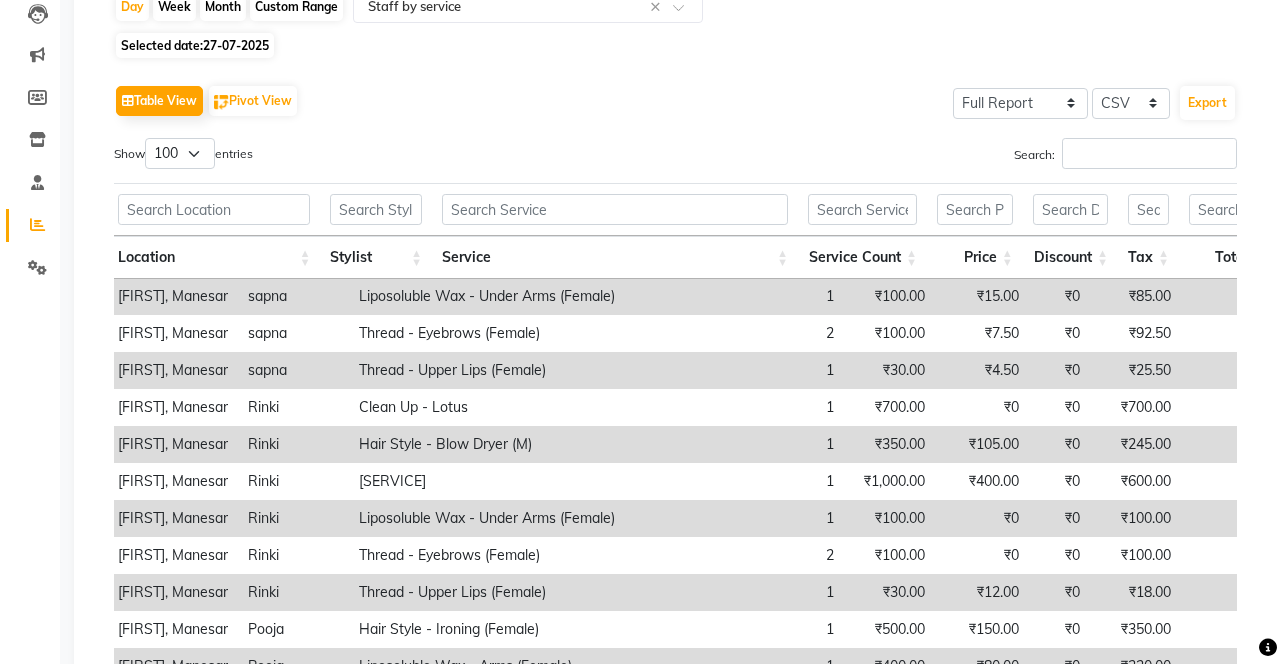 click on "[FIRST], Manesar" at bounding box center [173, 407] 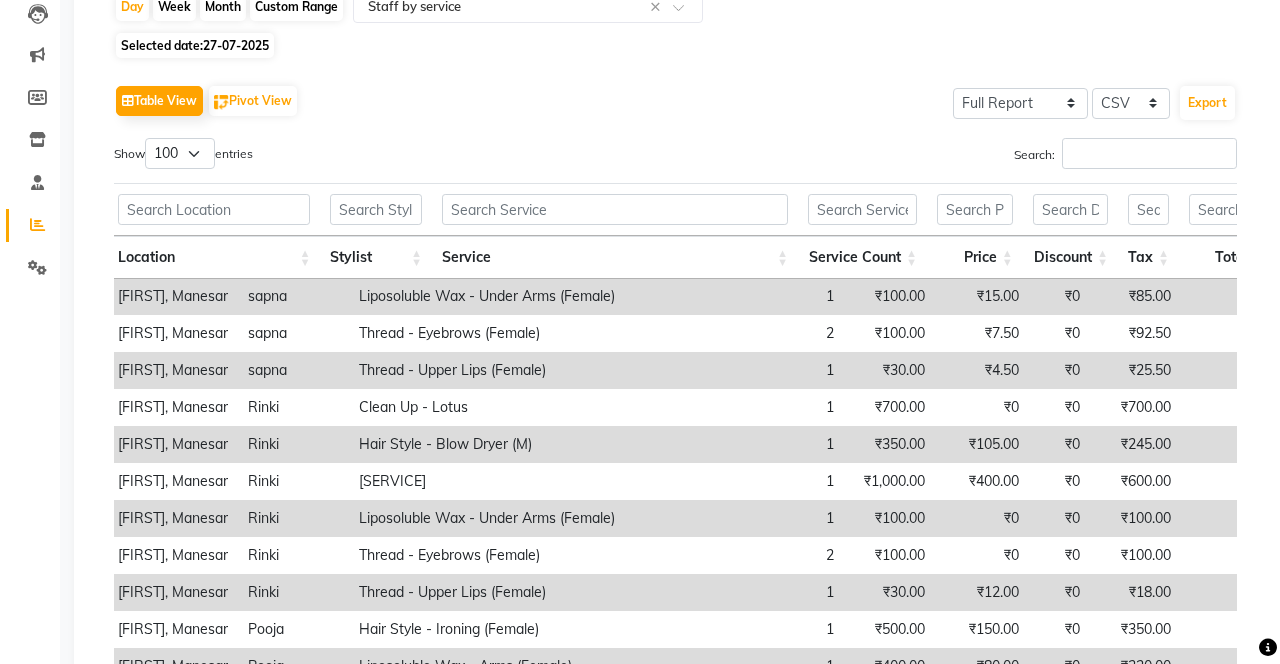 click on "Clean Up - Lotus" at bounding box center (532, 407) 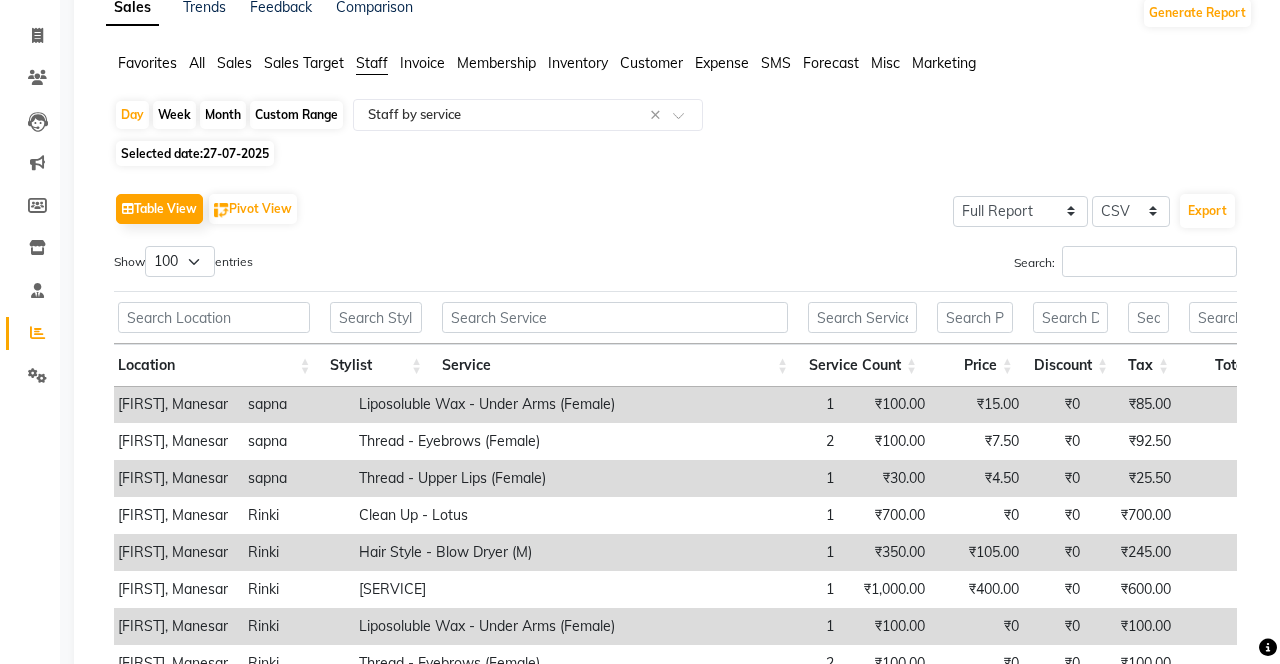 scroll, scrollTop: 108, scrollLeft: 0, axis: vertical 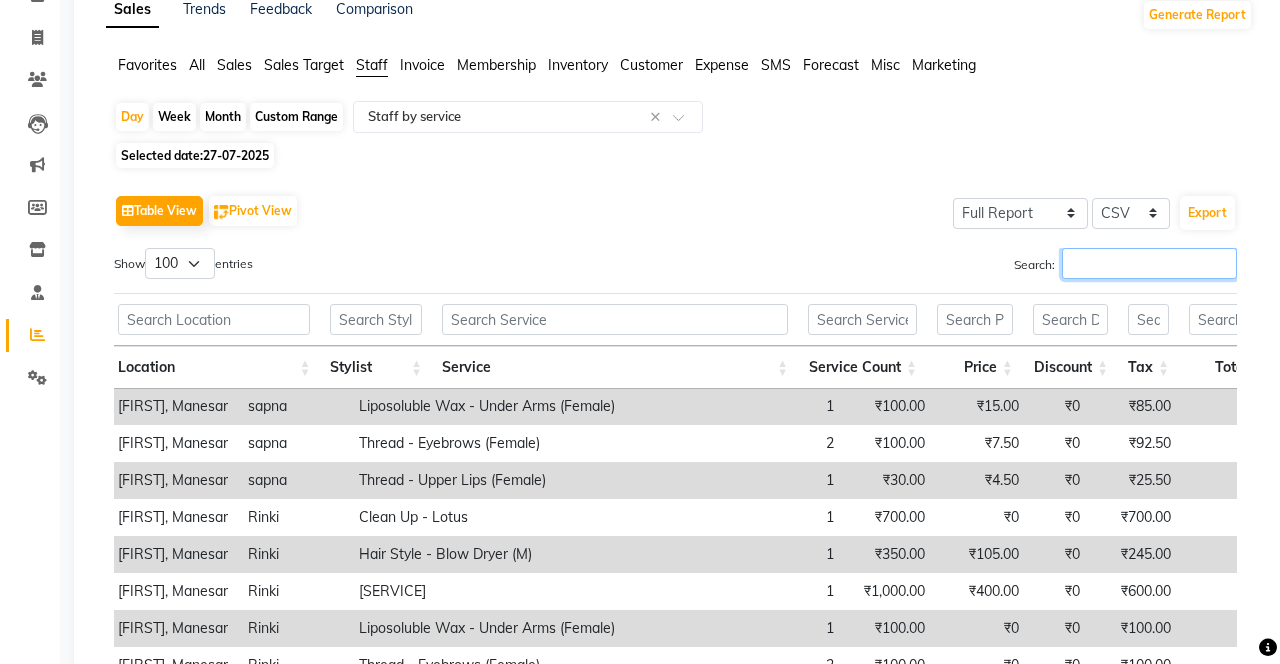 click on "Search:" at bounding box center (1149, 263) 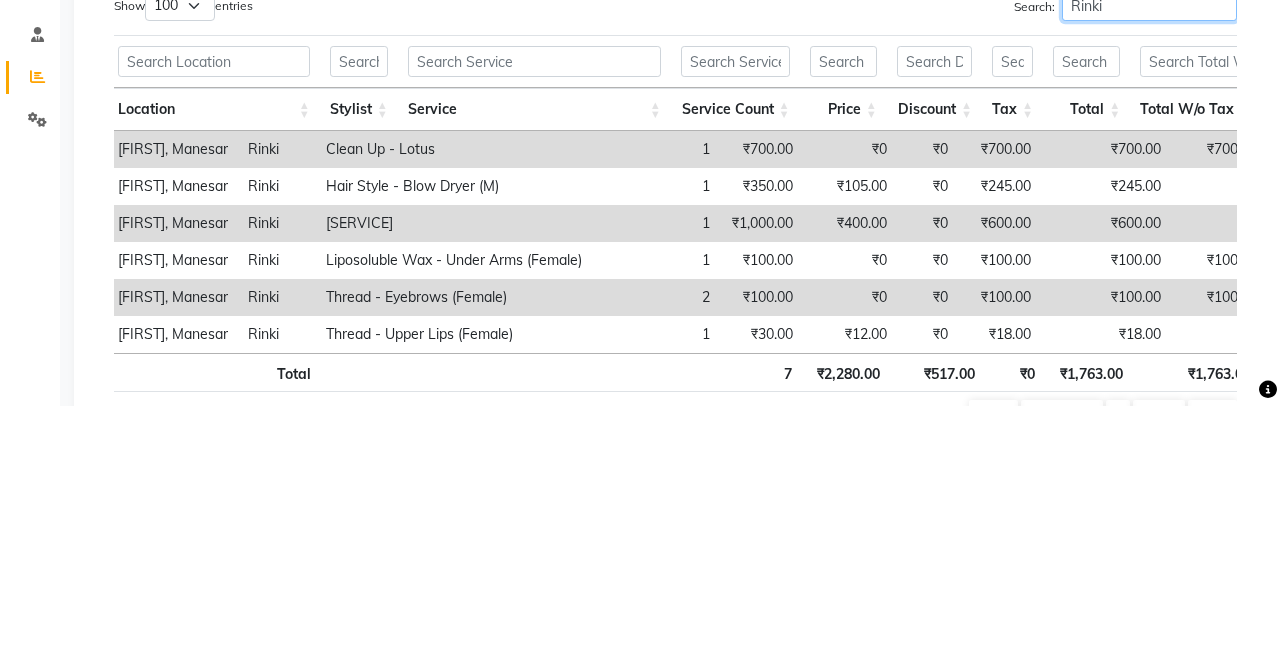 type on "Rinki" 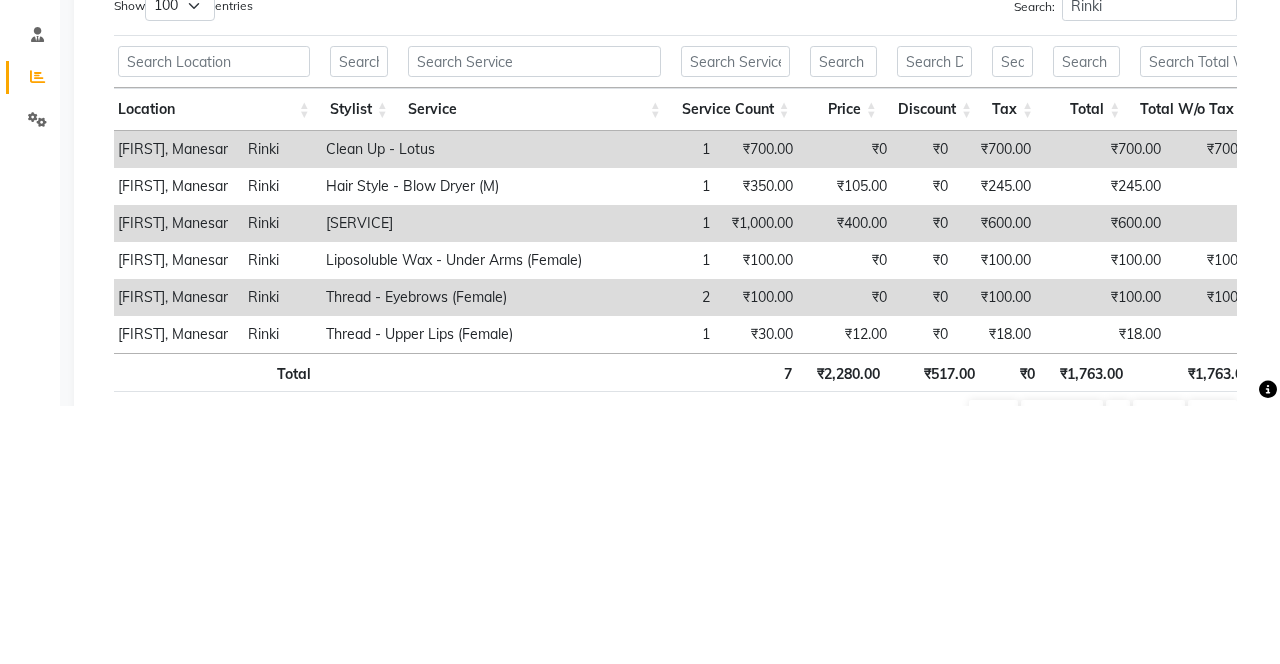 click on "₹700.00" at bounding box center (761, 407) 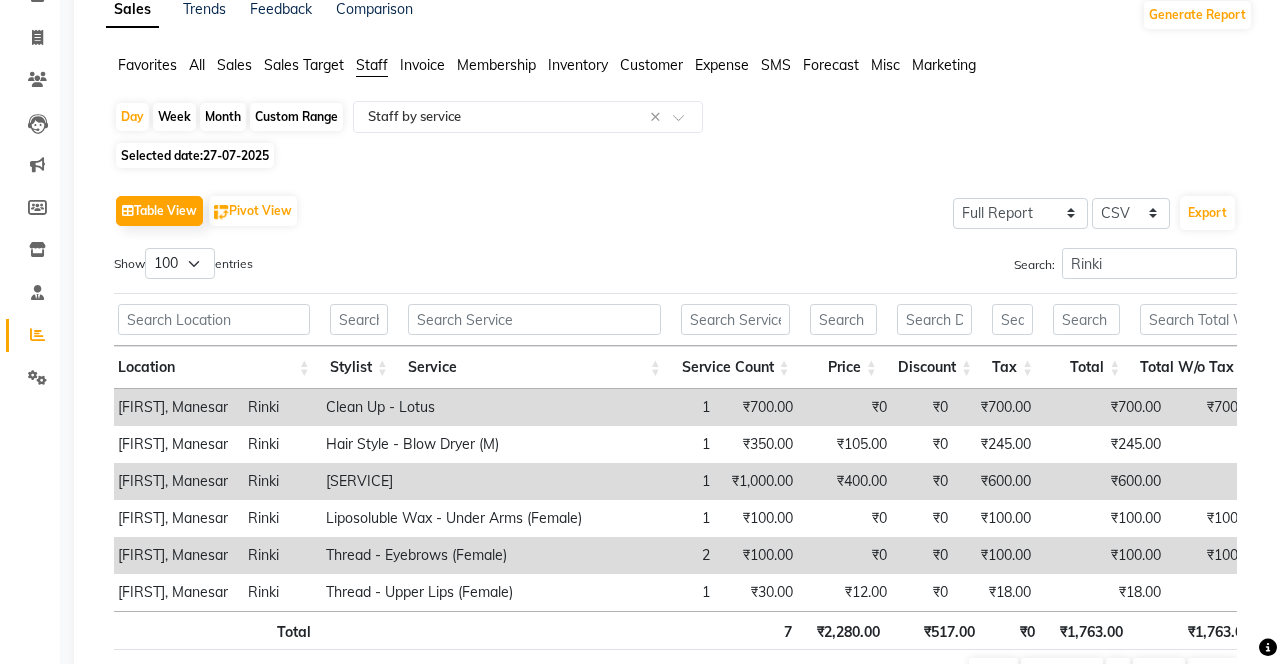 click on "Clean Up - Lotus" at bounding box center (454, 407) 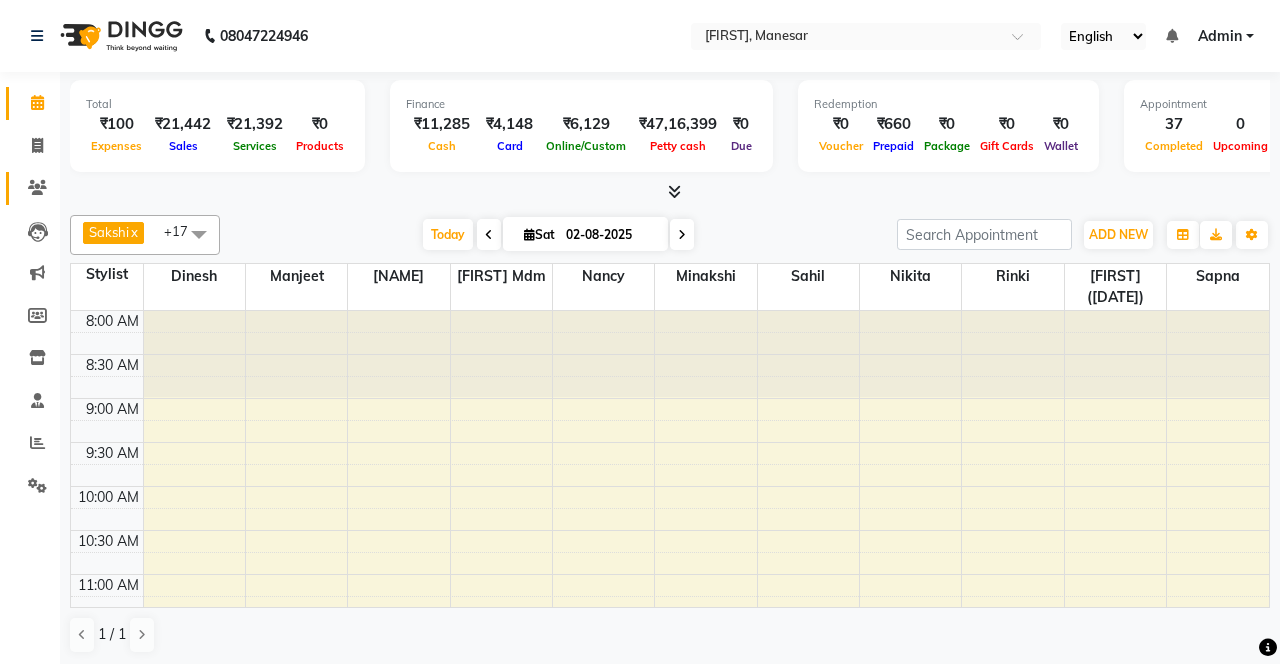 click 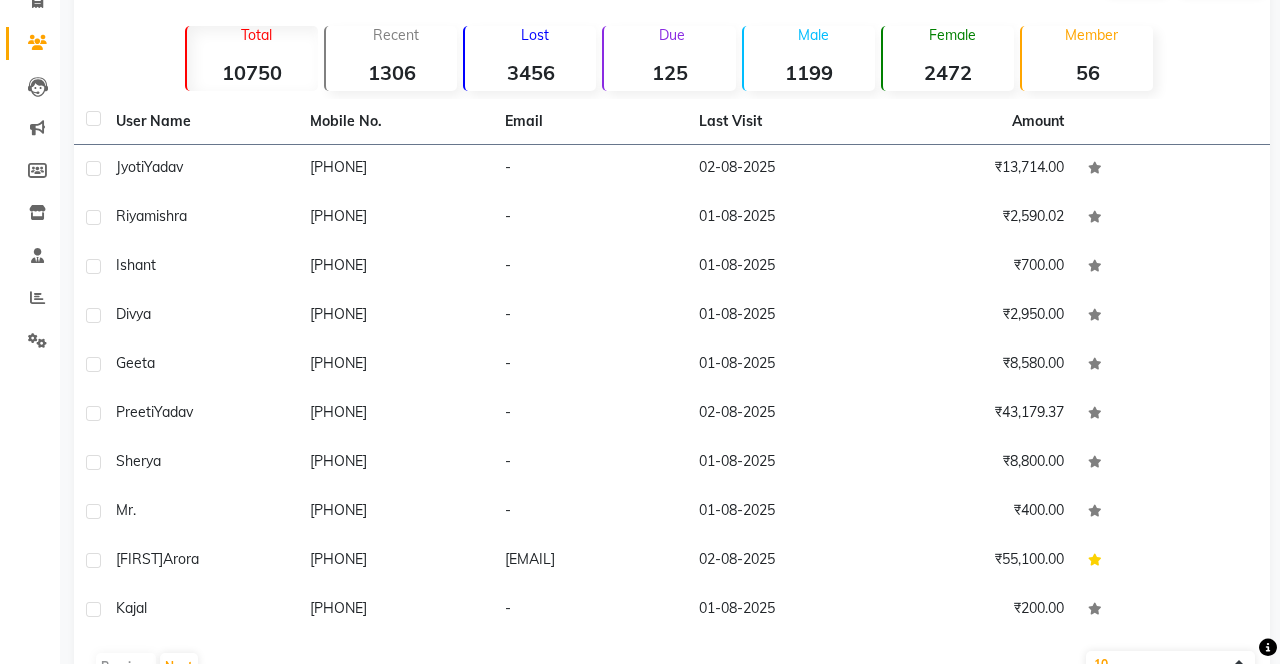 click on "10   50   100" 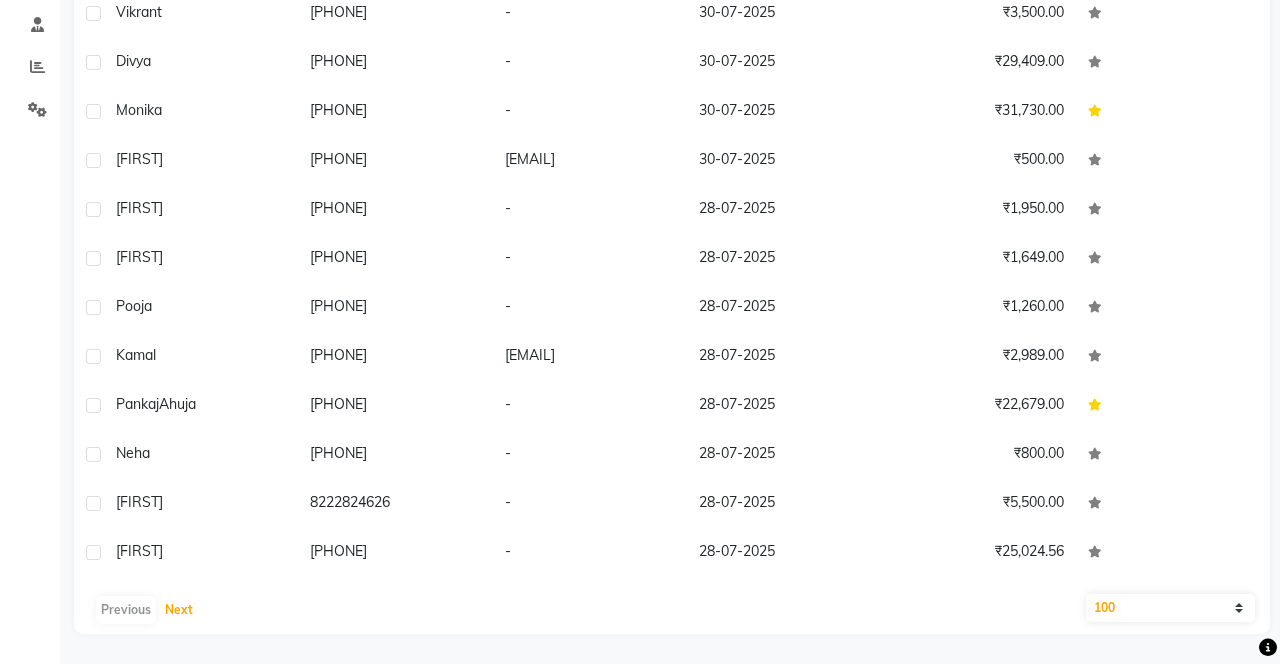 click on "Next" 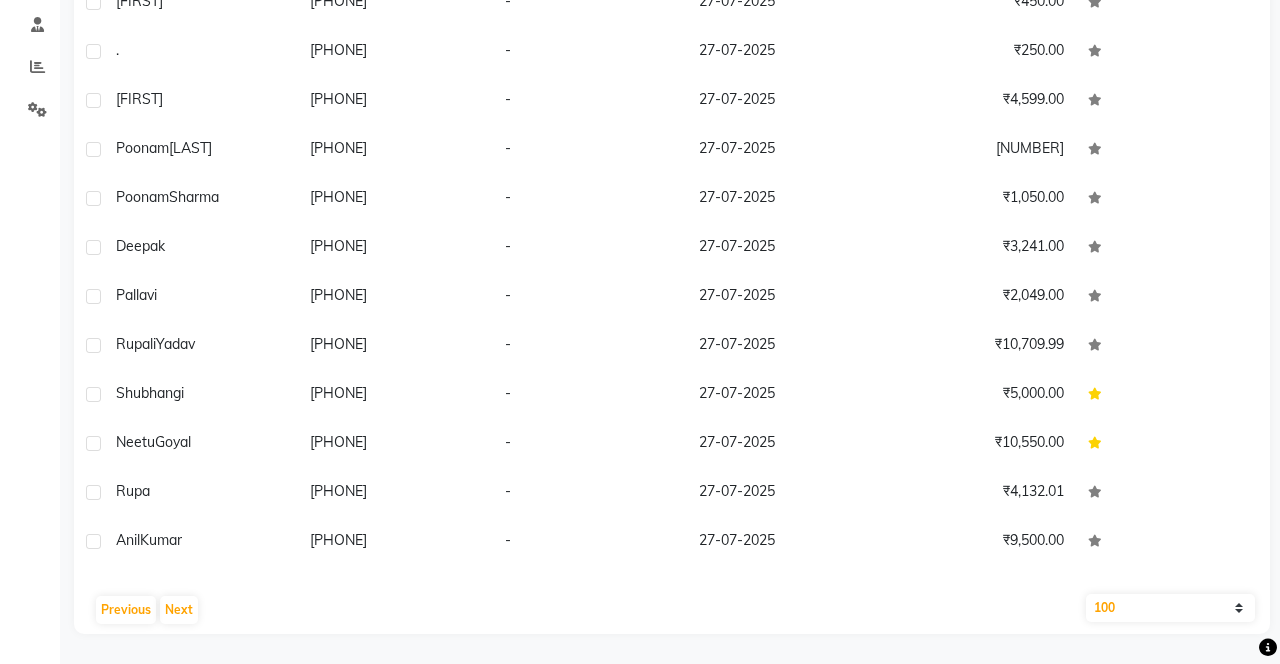 click on "[PHONE]" 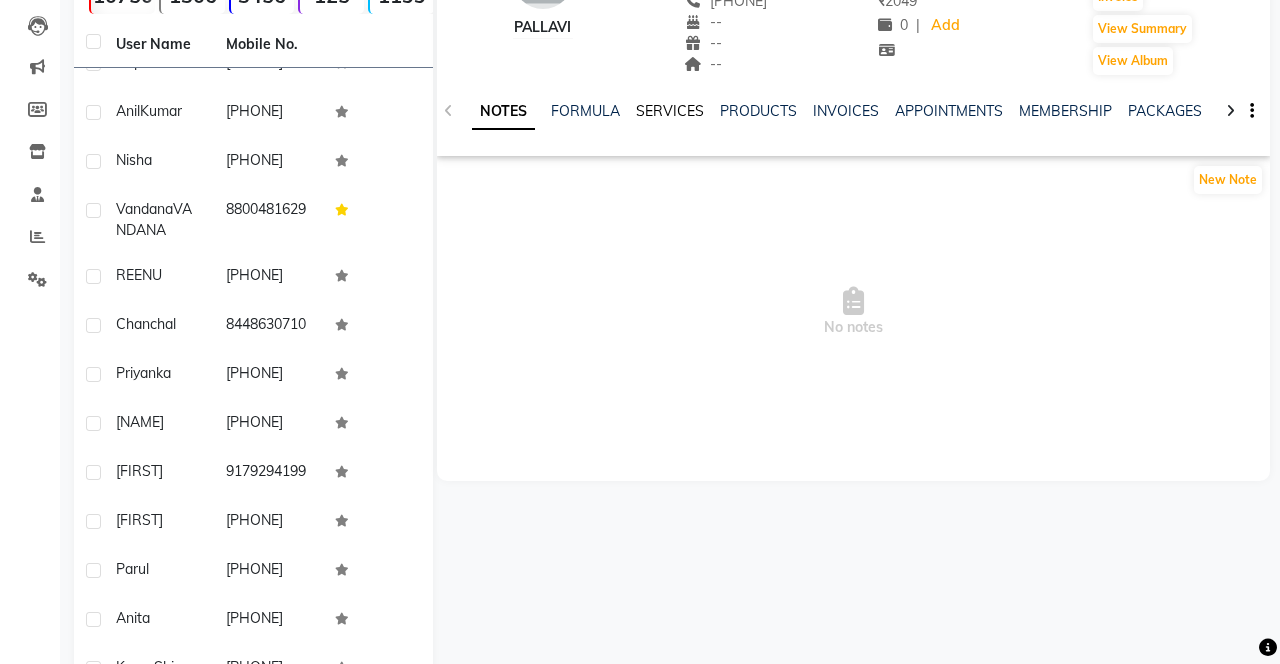 click on "SERVICES" 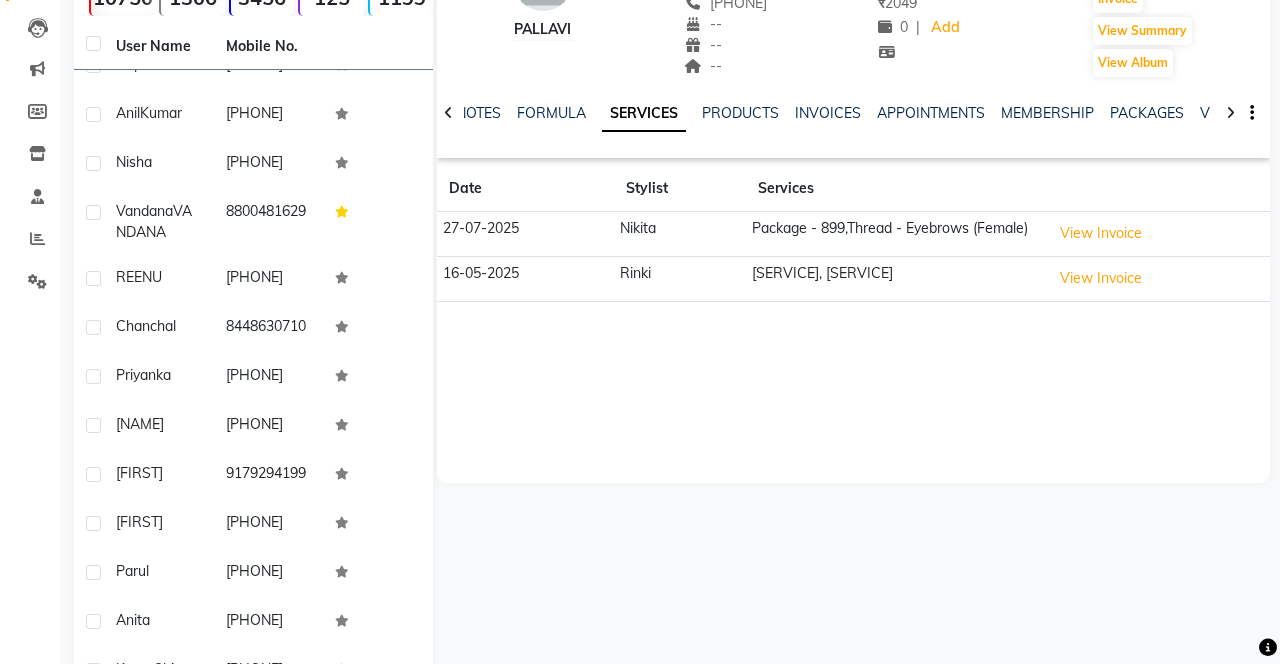 scroll, scrollTop: 0, scrollLeft: 0, axis: both 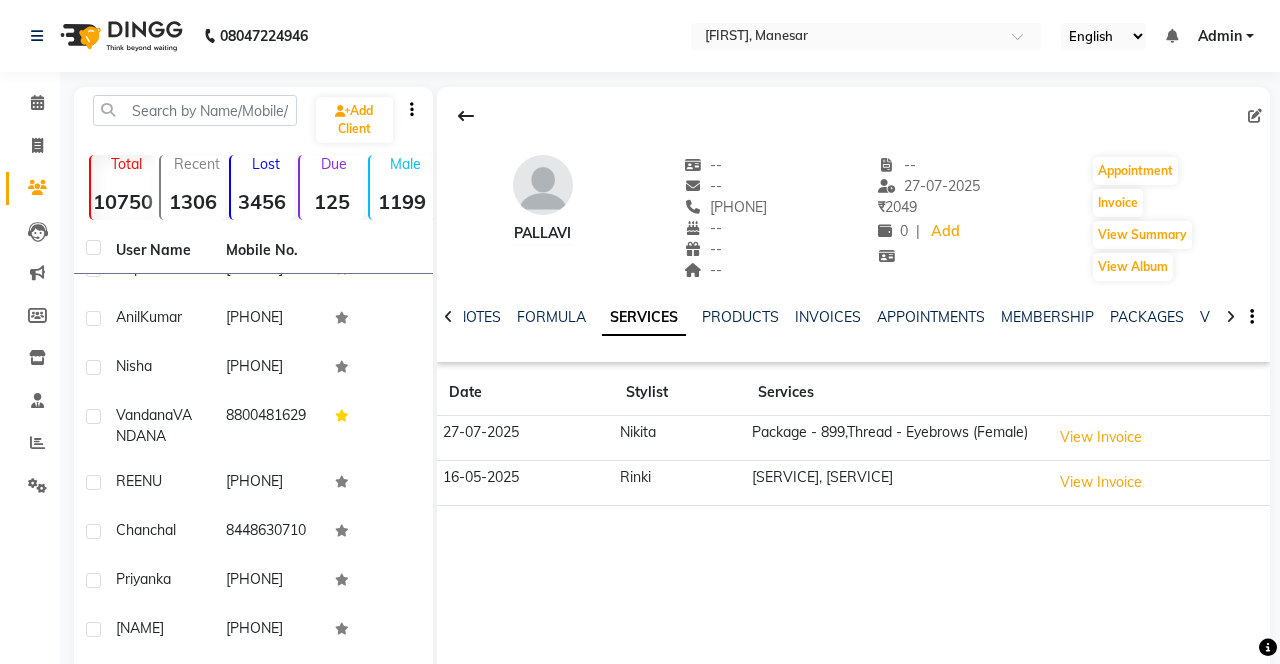 click 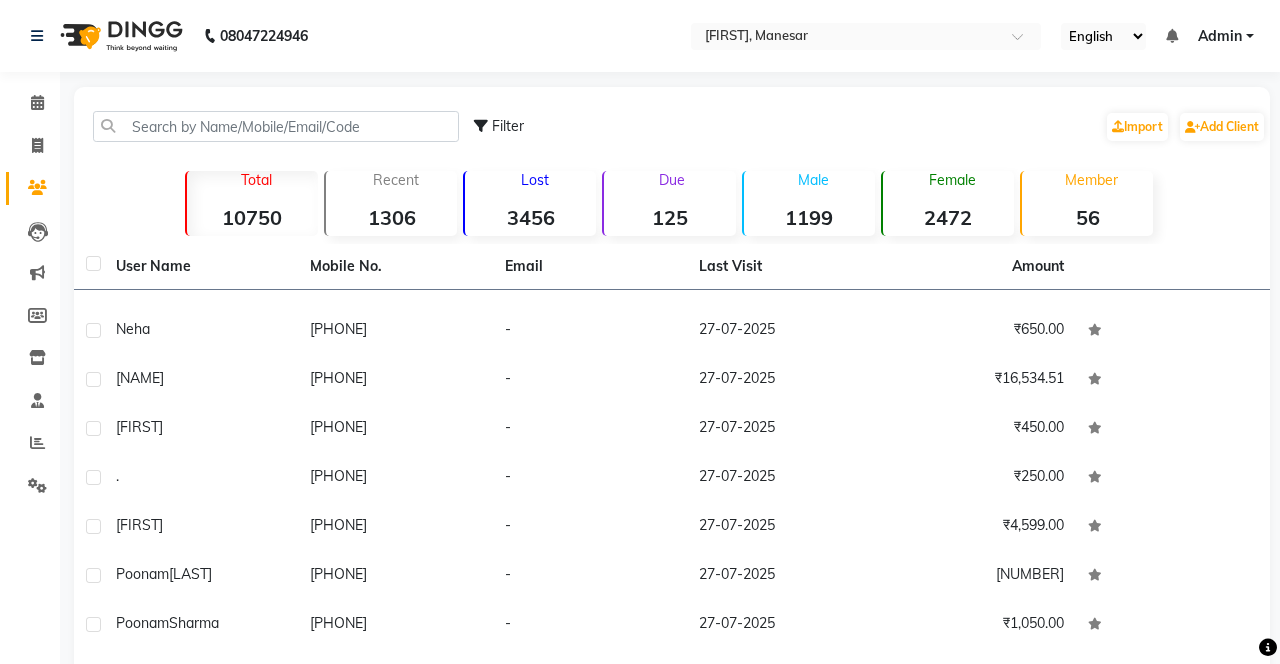 scroll, scrollTop: 2146, scrollLeft: 0, axis: vertical 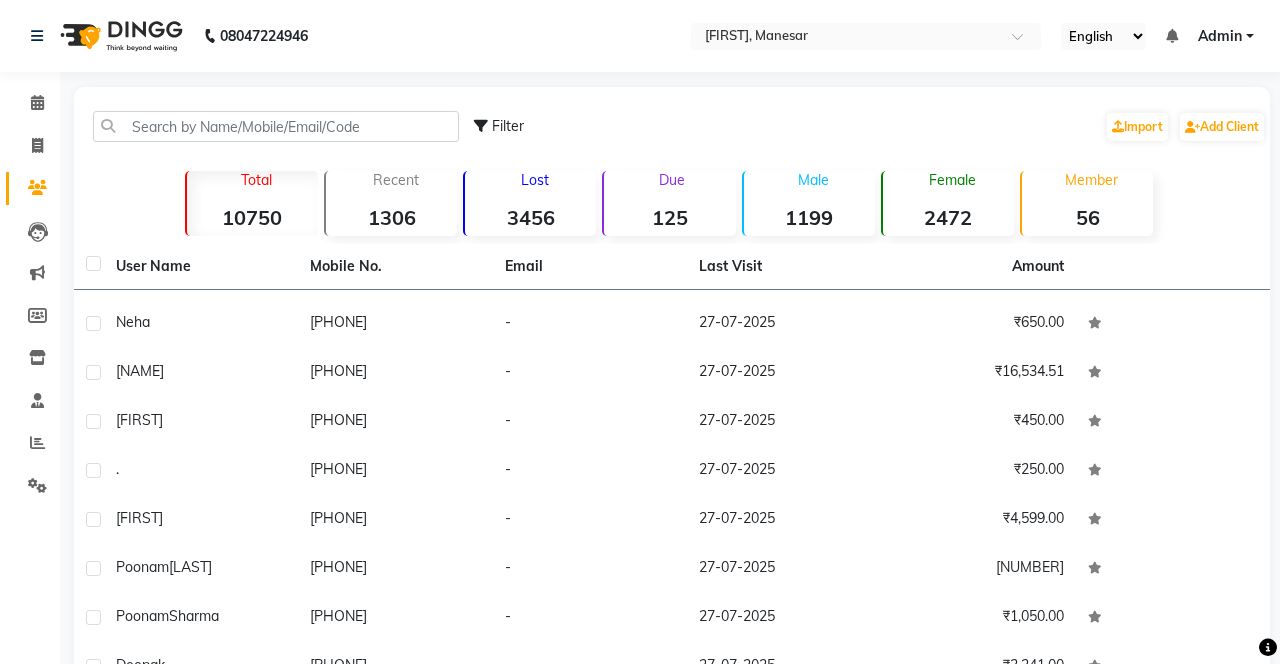 click on "[PHONE]" 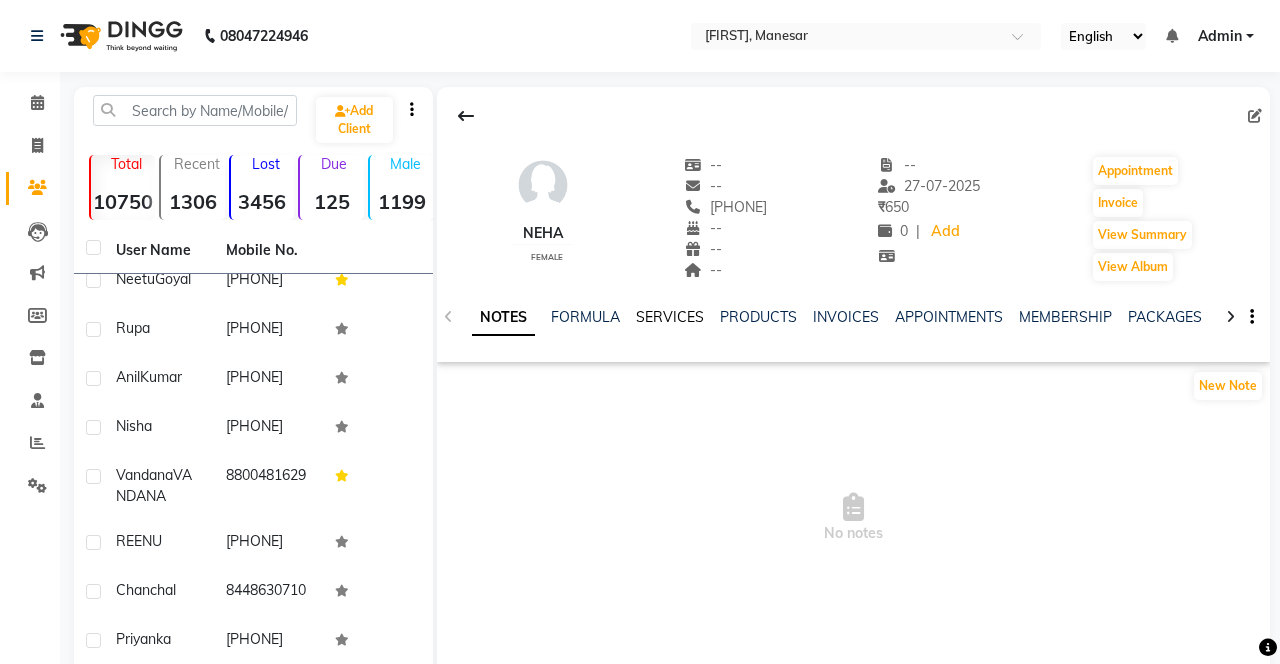 click on "SERVICES" 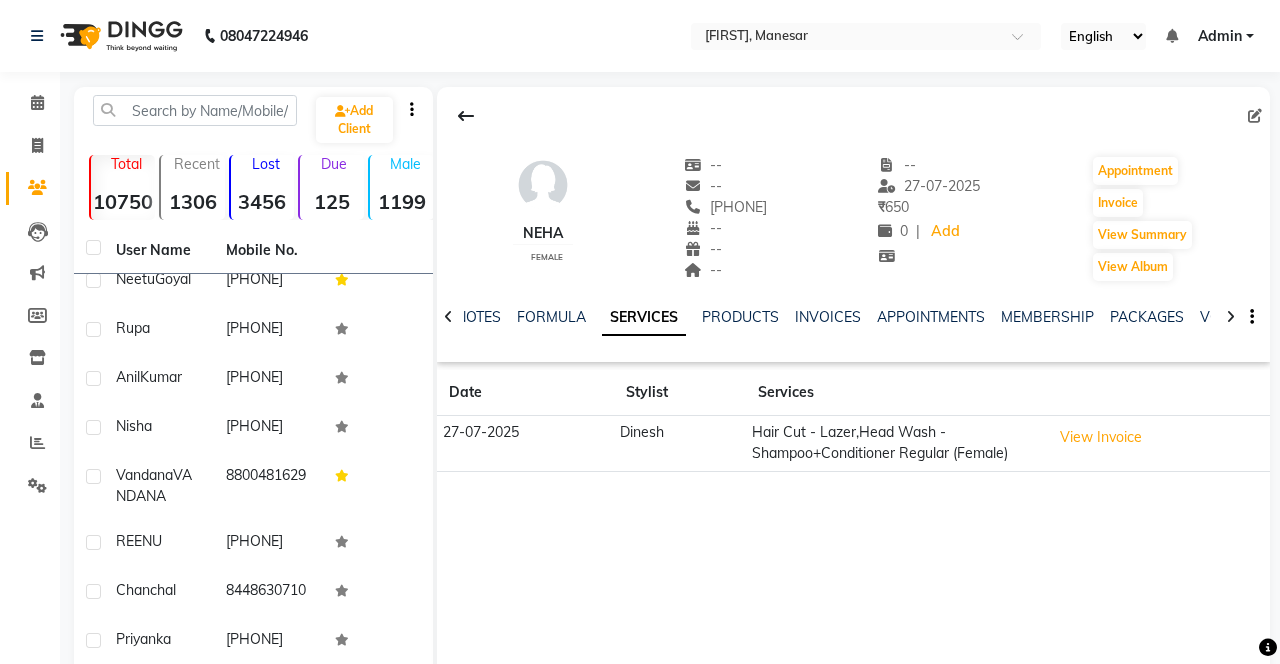 click on "[PHONE]" 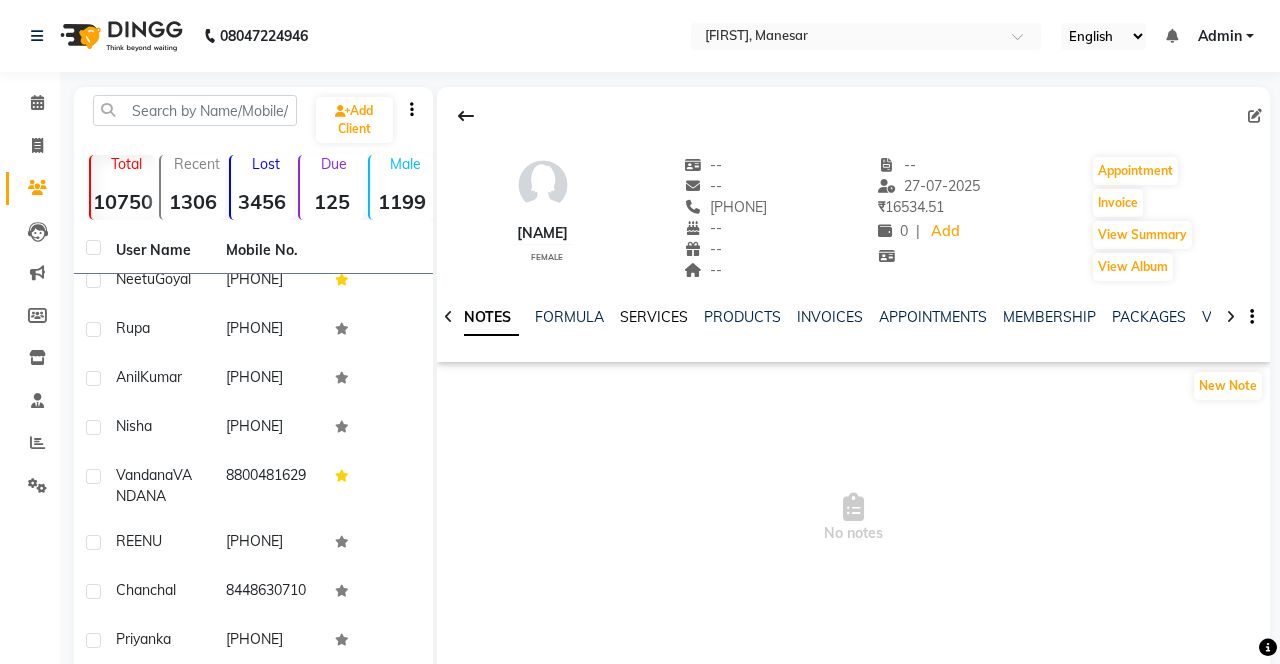 click on "SERVICES" 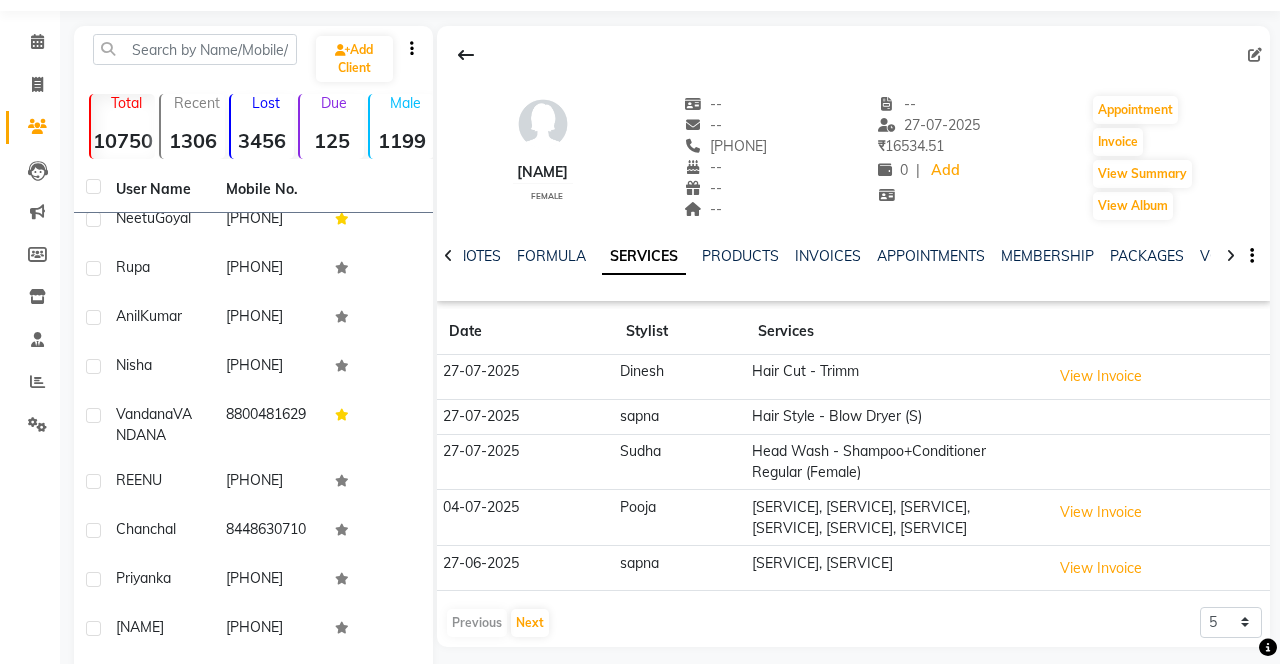 scroll, scrollTop: 66, scrollLeft: 0, axis: vertical 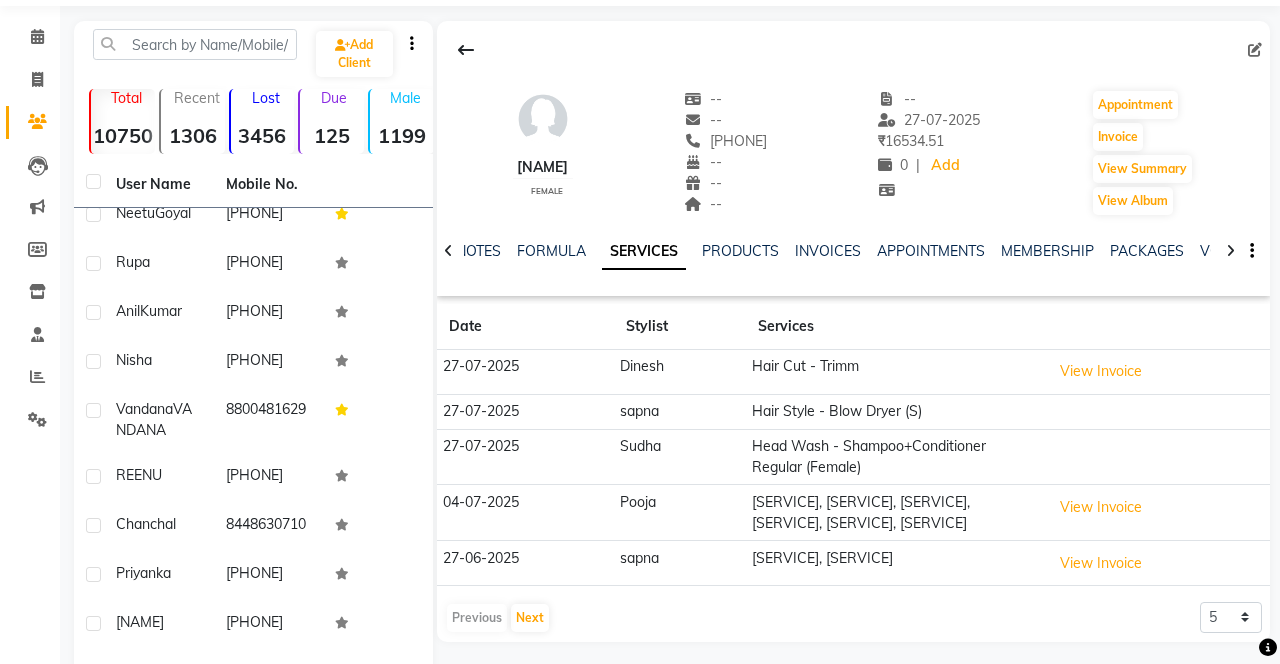 click on "[PHONE]" 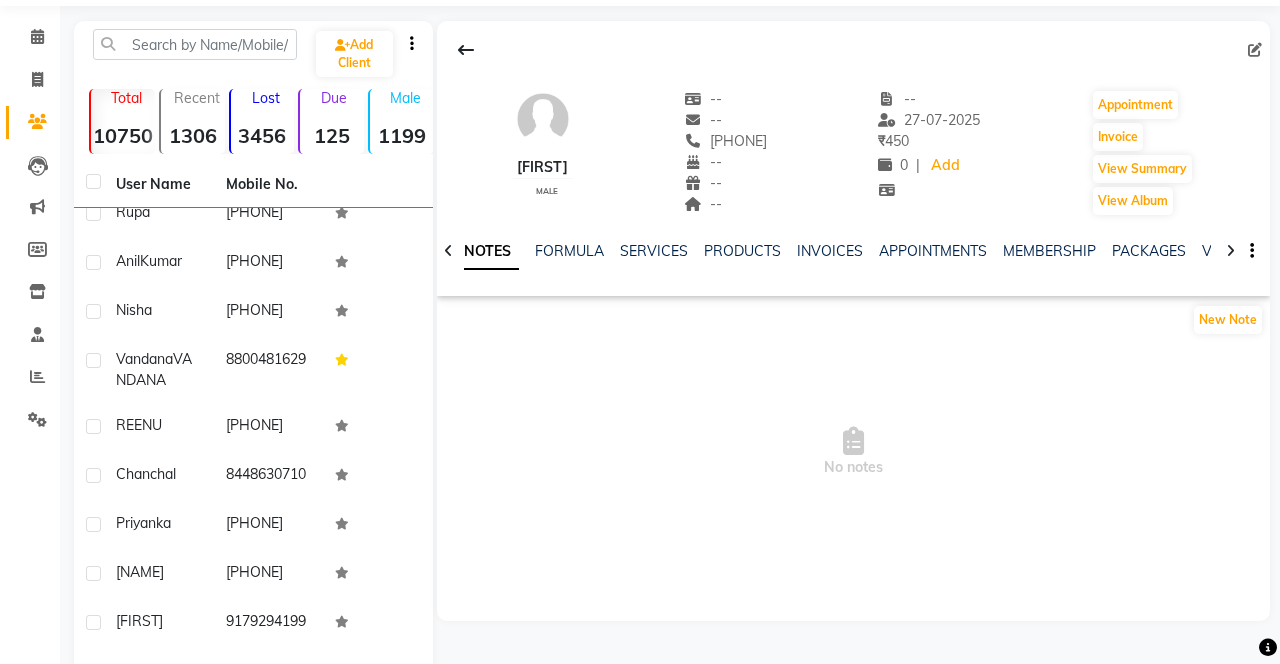 scroll, scrollTop: 2914, scrollLeft: 0, axis: vertical 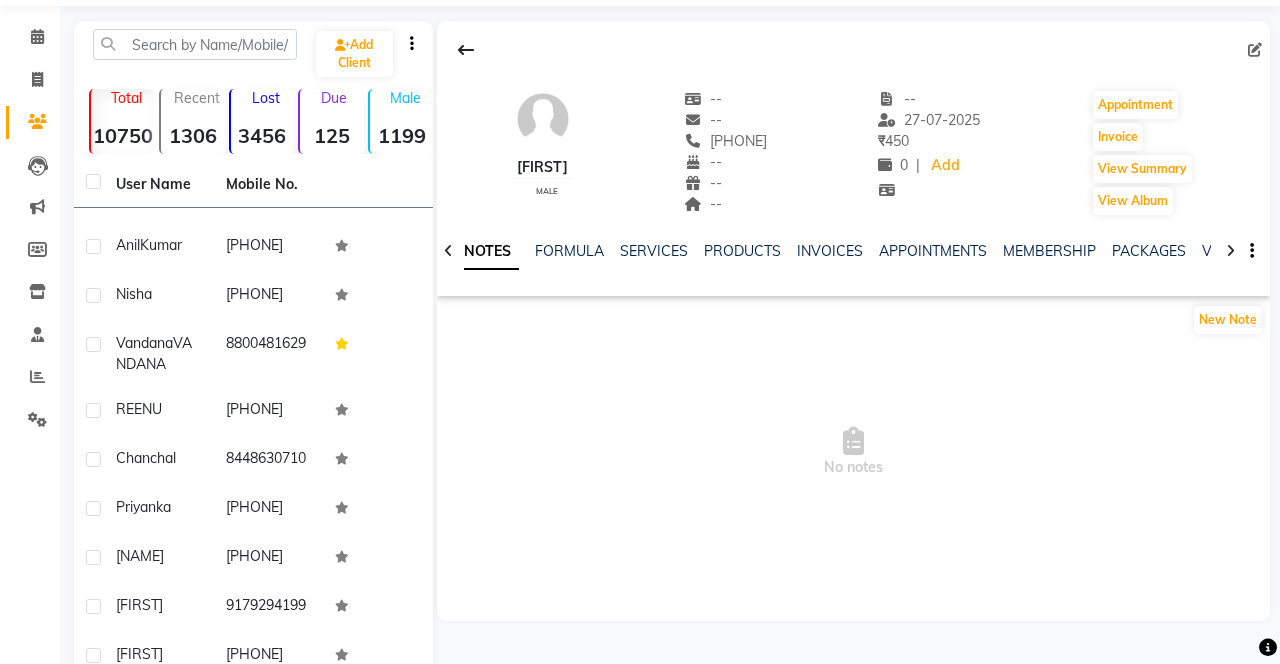 click on "[PHONE]" 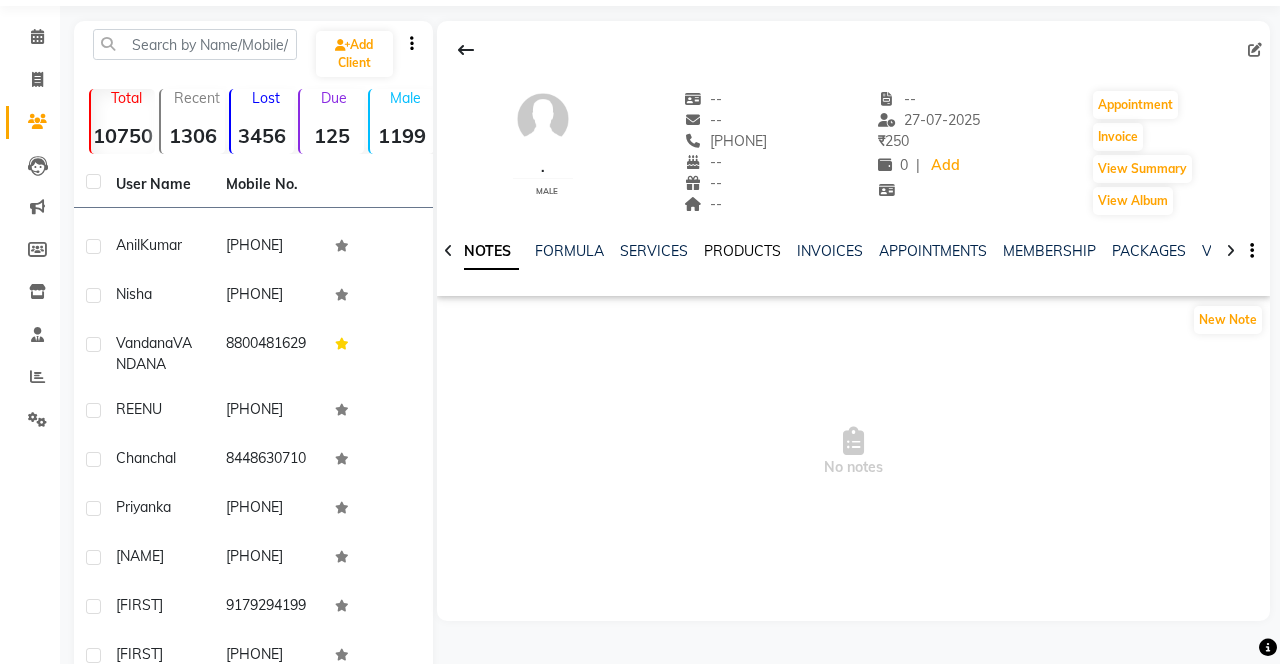 click on "PRODUCTS" 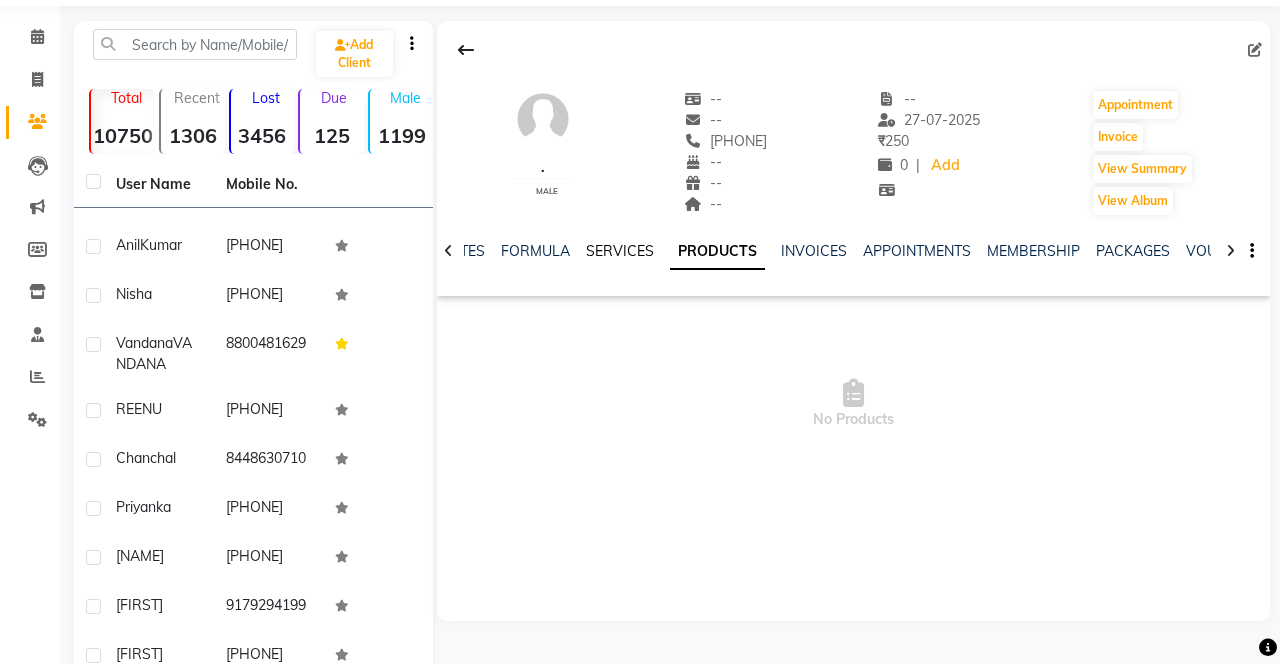 click on "SERVICES" 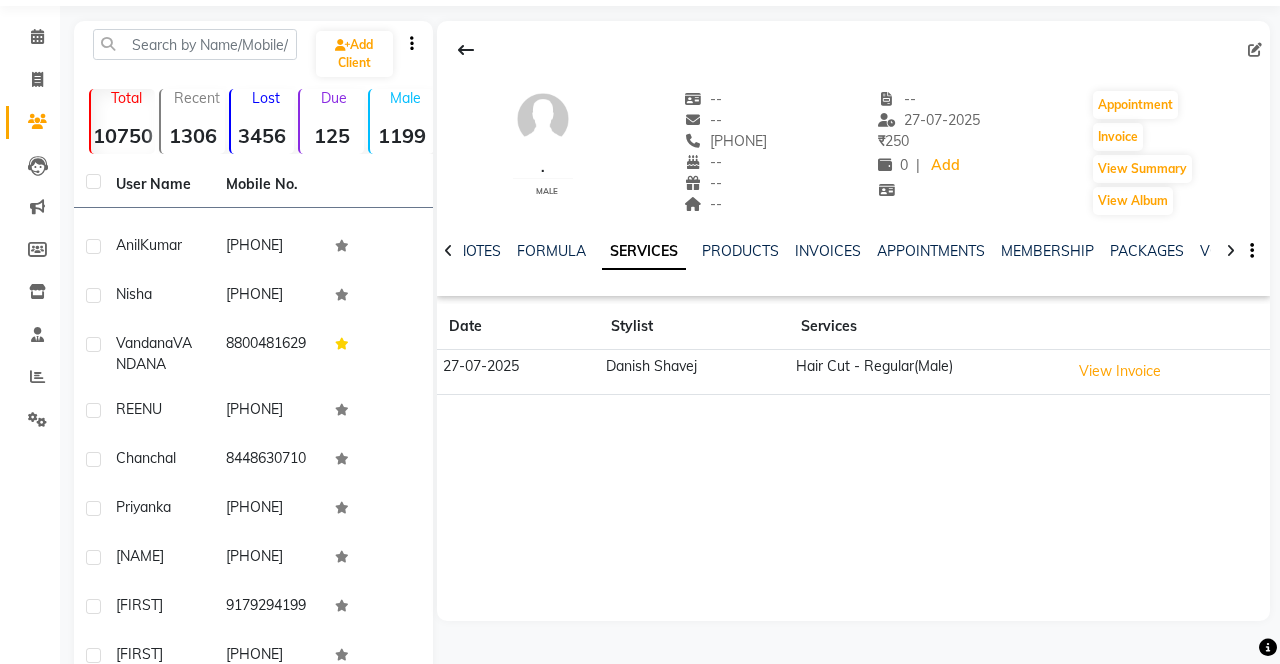 click on "[PHONE]" 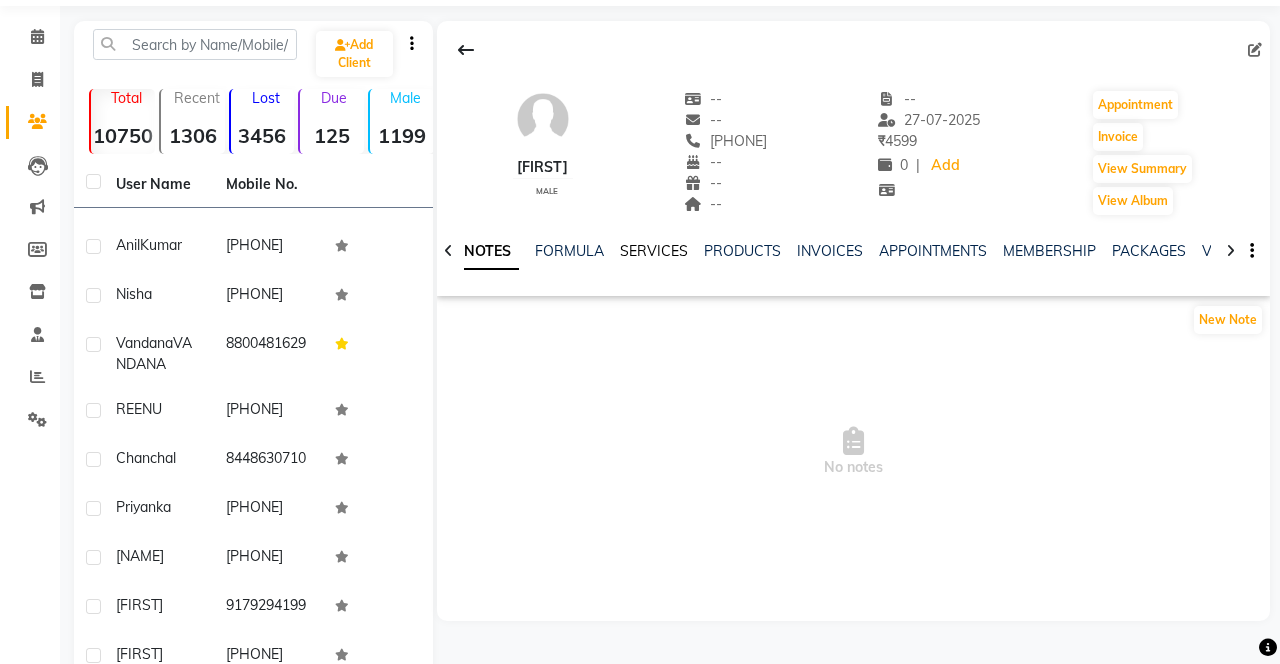 click on "SERVICES" 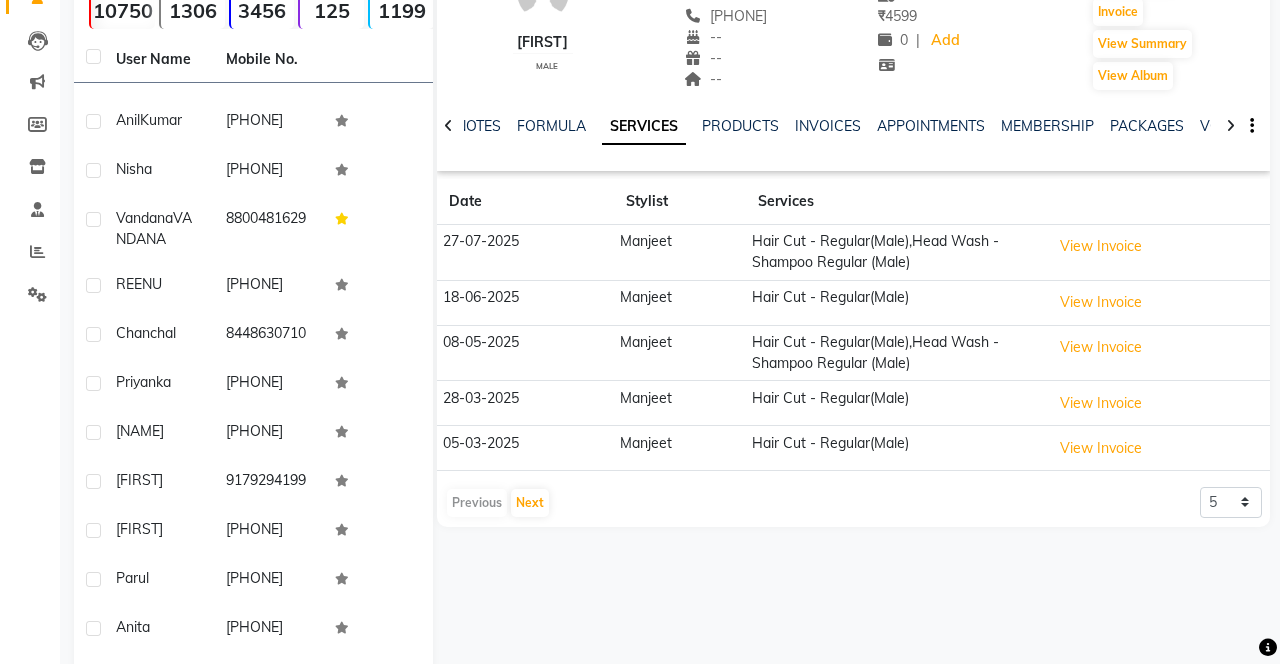 scroll, scrollTop: 193, scrollLeft: 0, axis: vertical 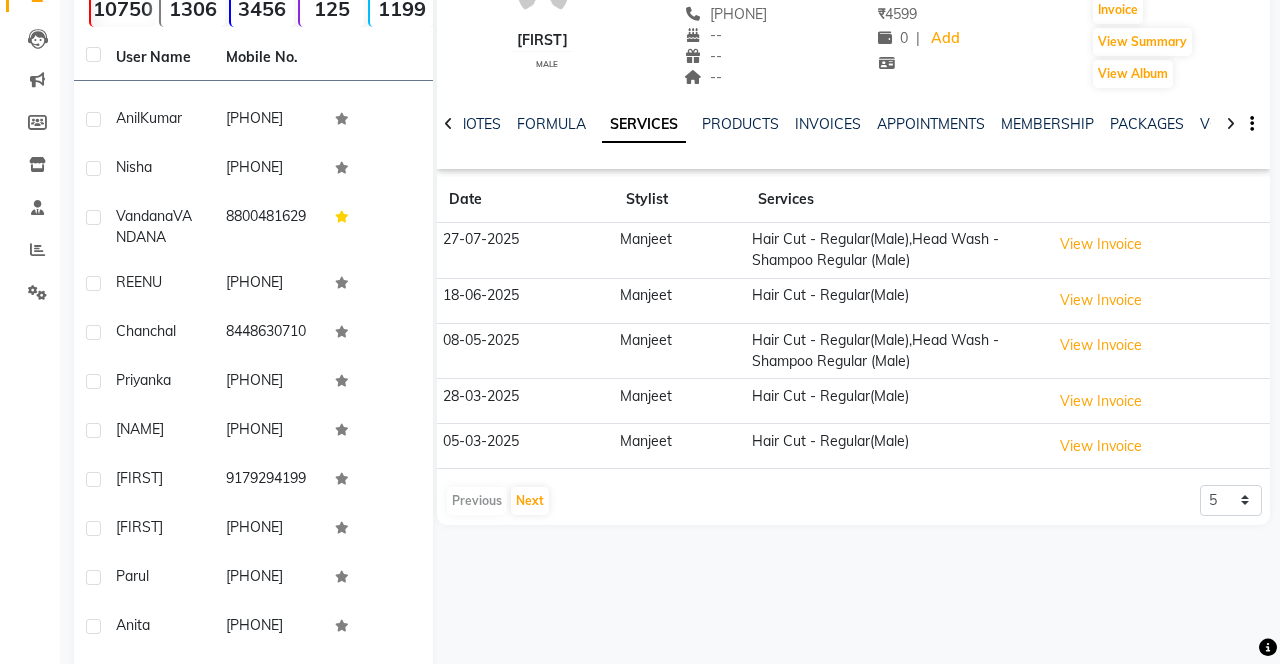click on "[PHONE]" 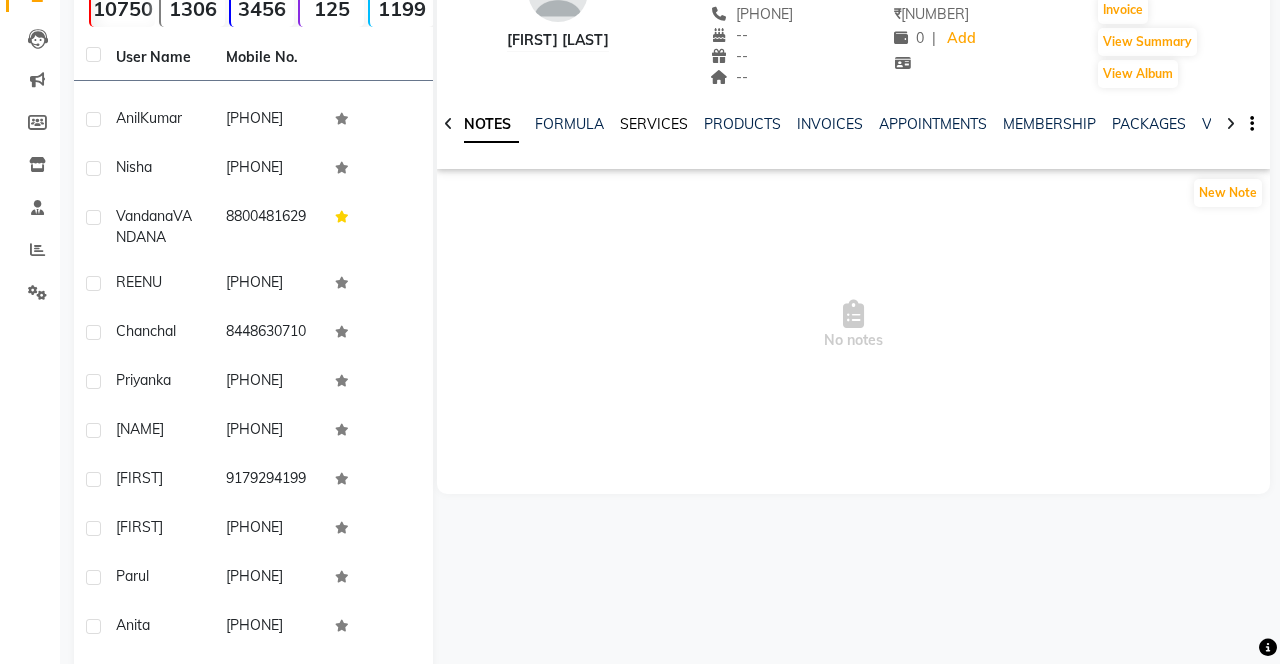 click on "SERVICES" 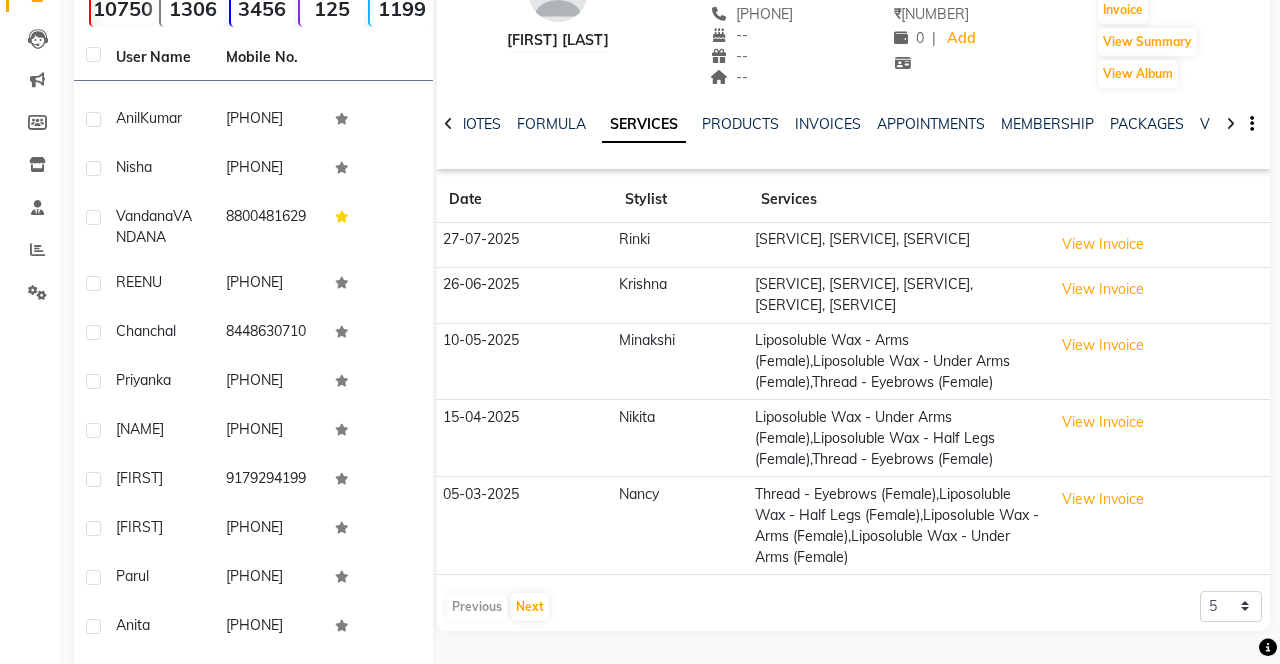 click on "View Invoice" 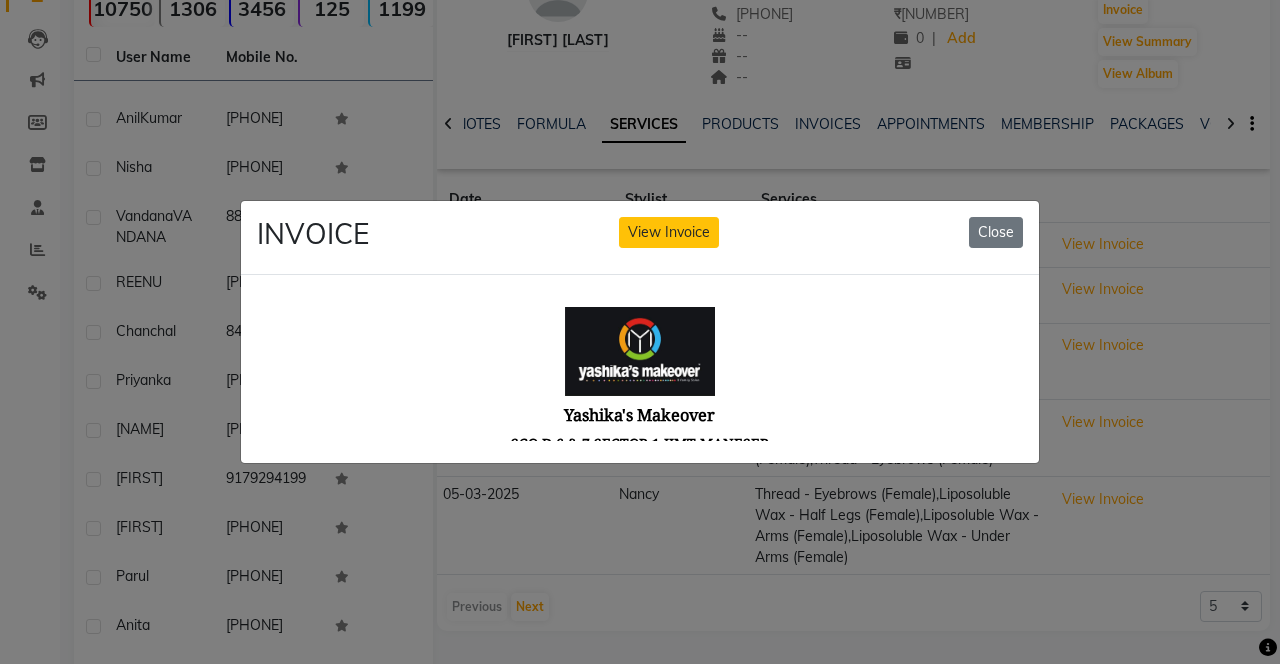 scroll, scrollTop: 0, scrollLeft: 0, axis: both 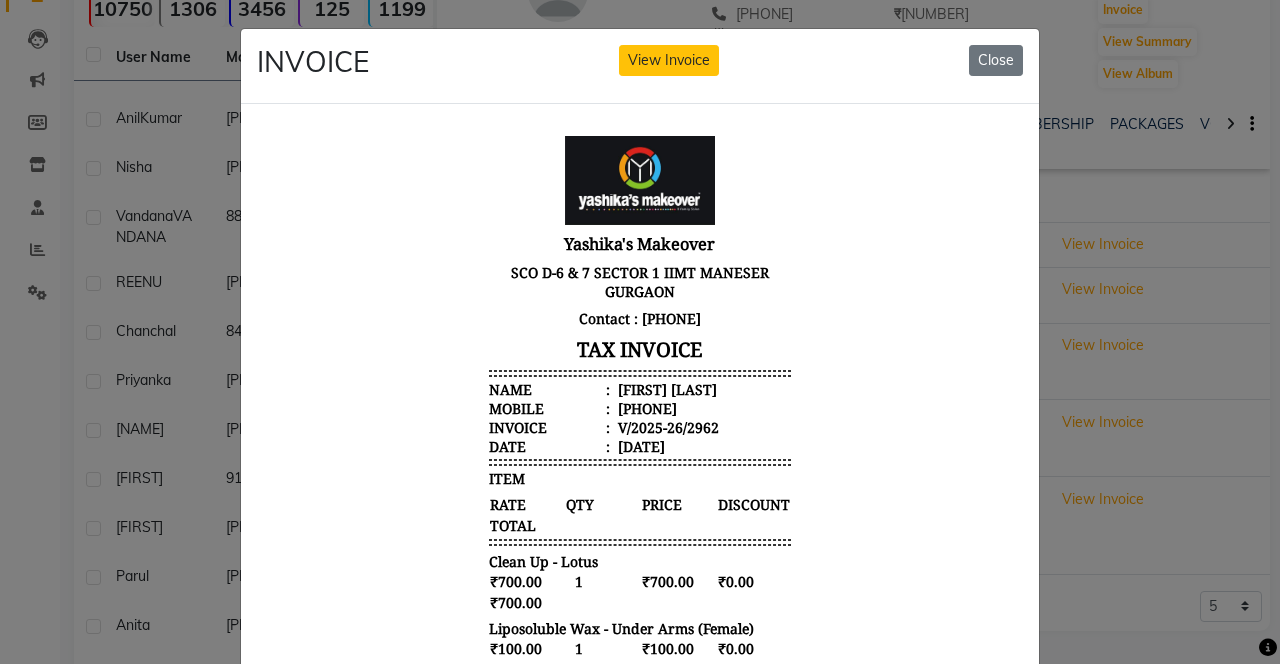 click on "View Invoice" 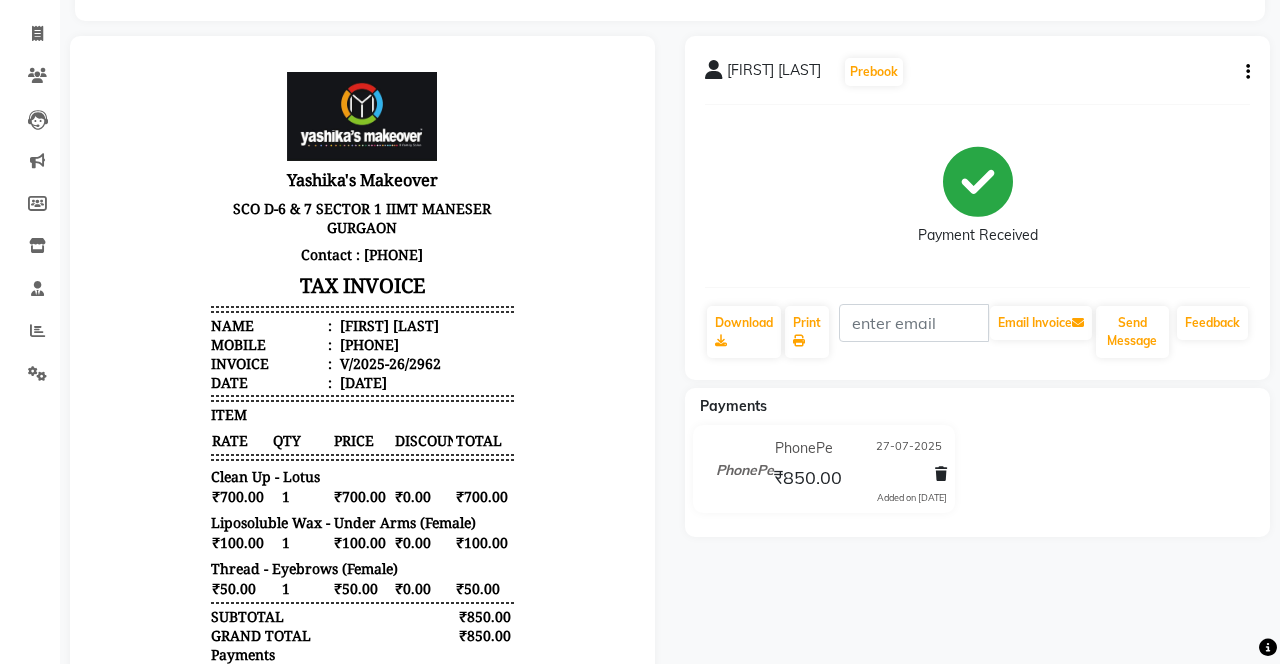 scroll, scrollTop: 0, scrollLeft: 0, axis: both 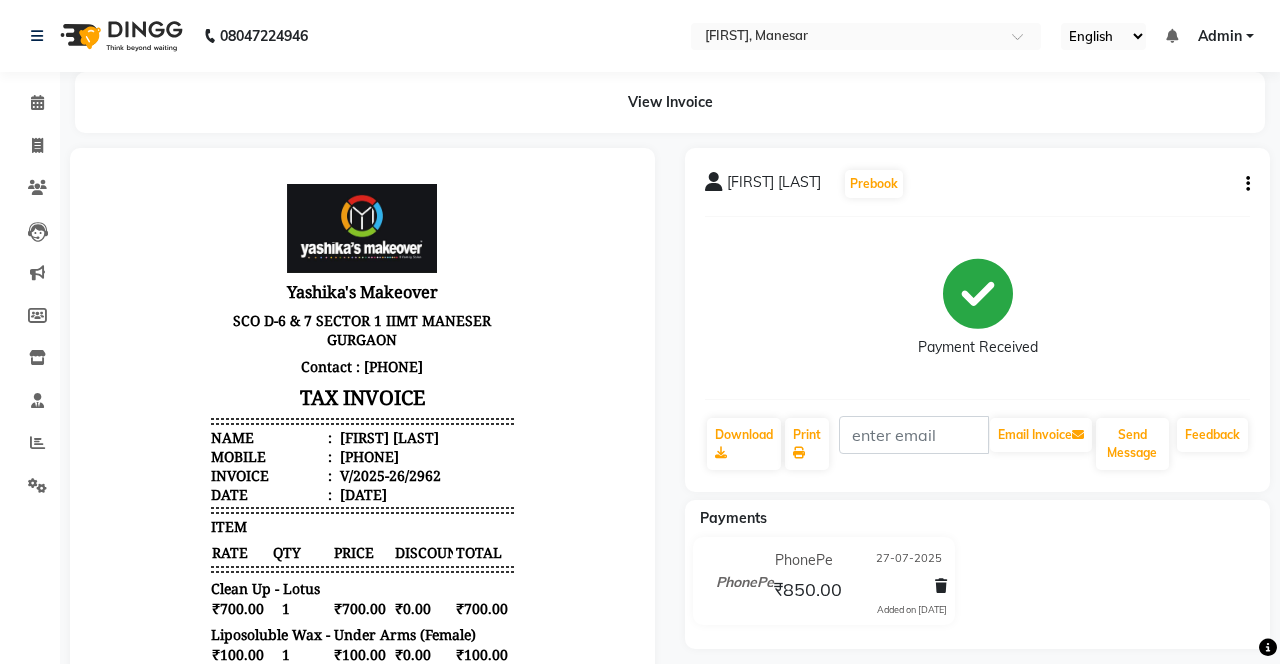 click 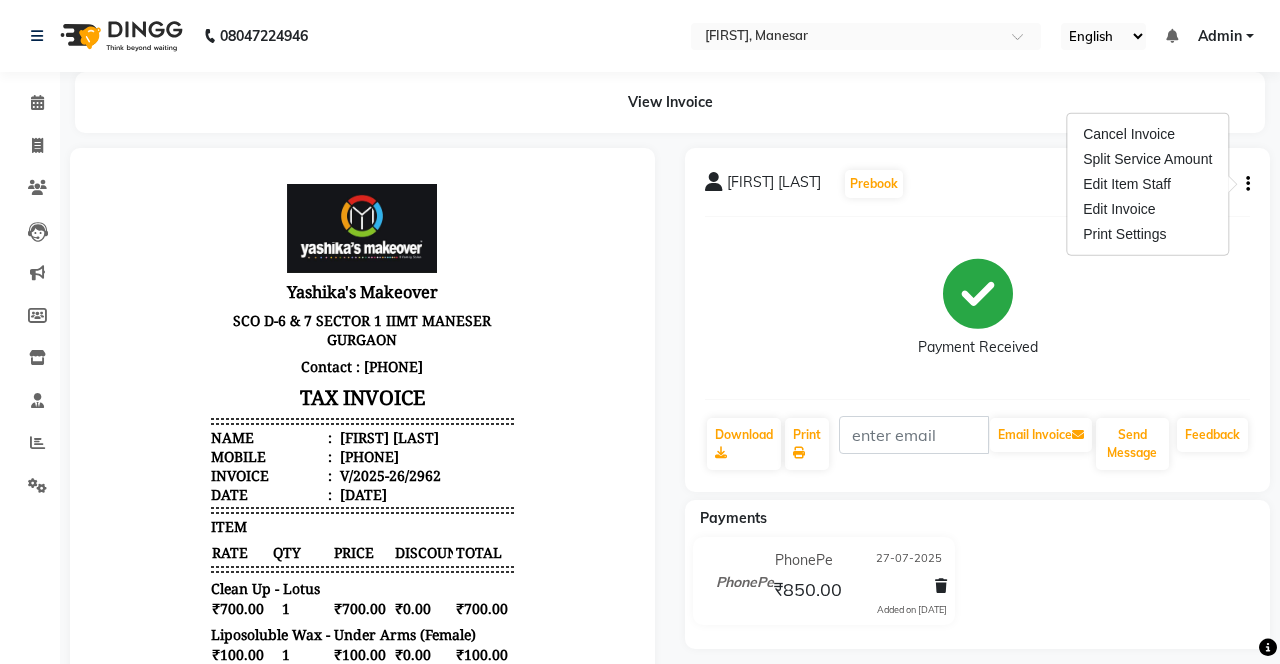 click on "Edit Item Staff" at bounding box center (1147, 184) 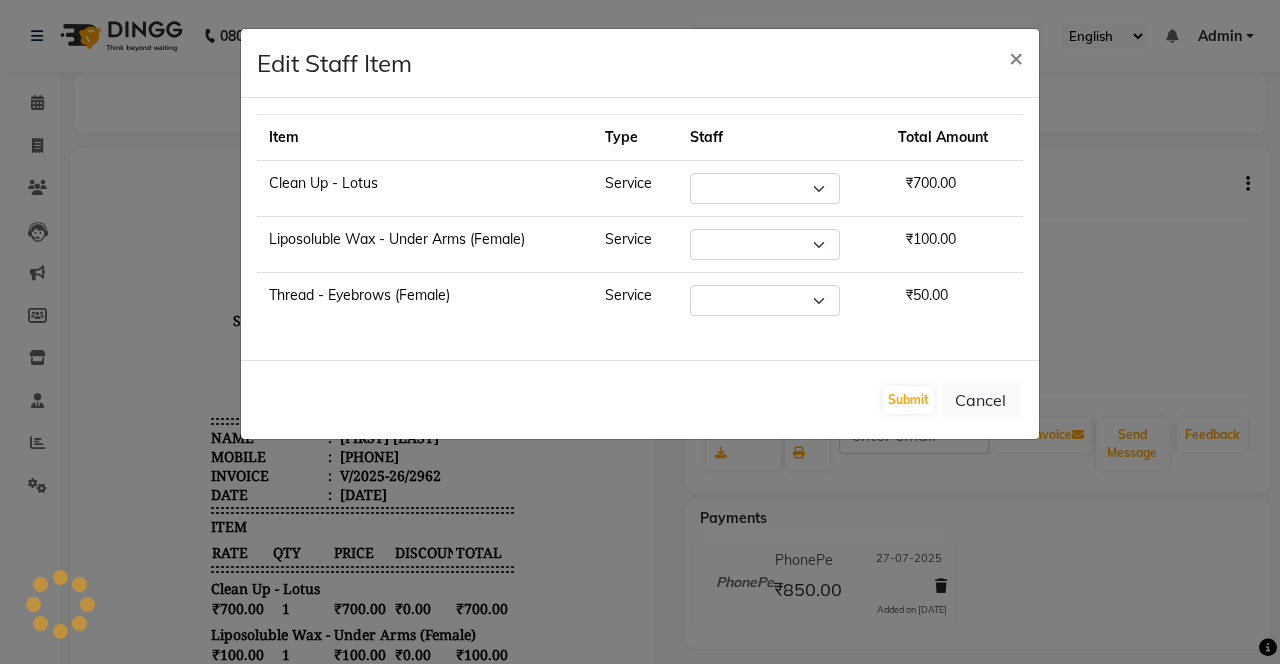 select on "[NUMBER]" 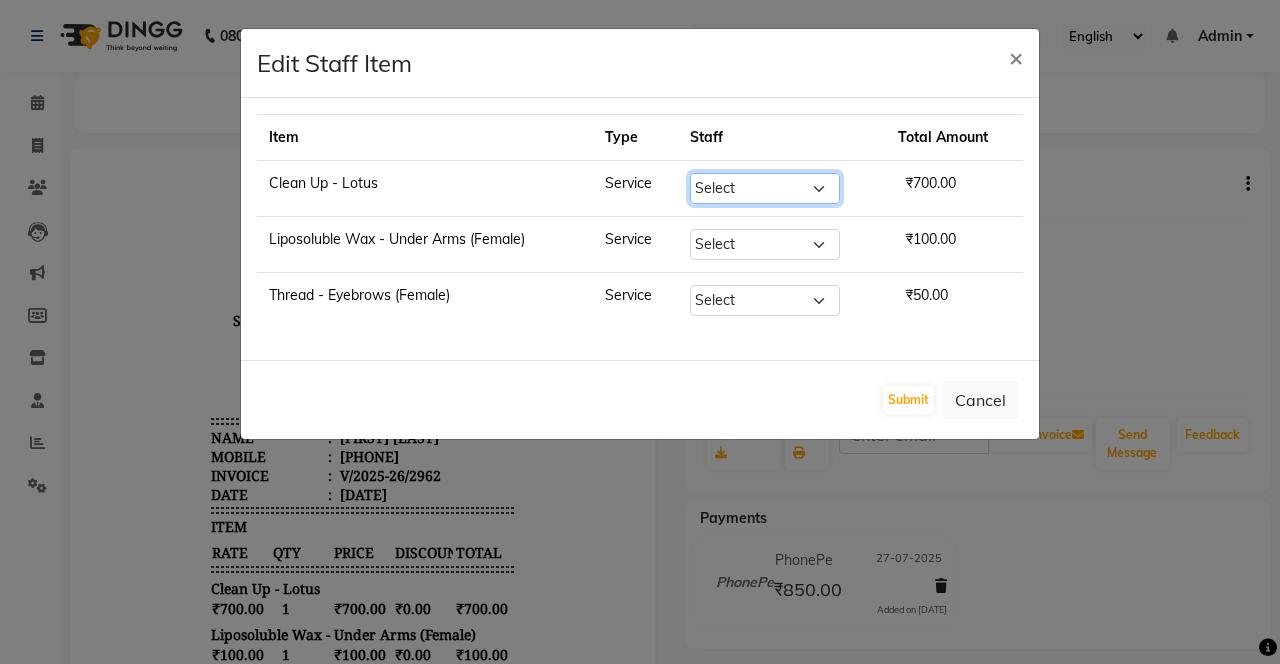 click on "Select [NAME] [NAME] [NAME] [NAME] [NAME] [NAME] [NAME] [NAME] [NAME] [NAME] [NAME] [NAME] [NAME] [NAME] (Oct24) [NAME]" 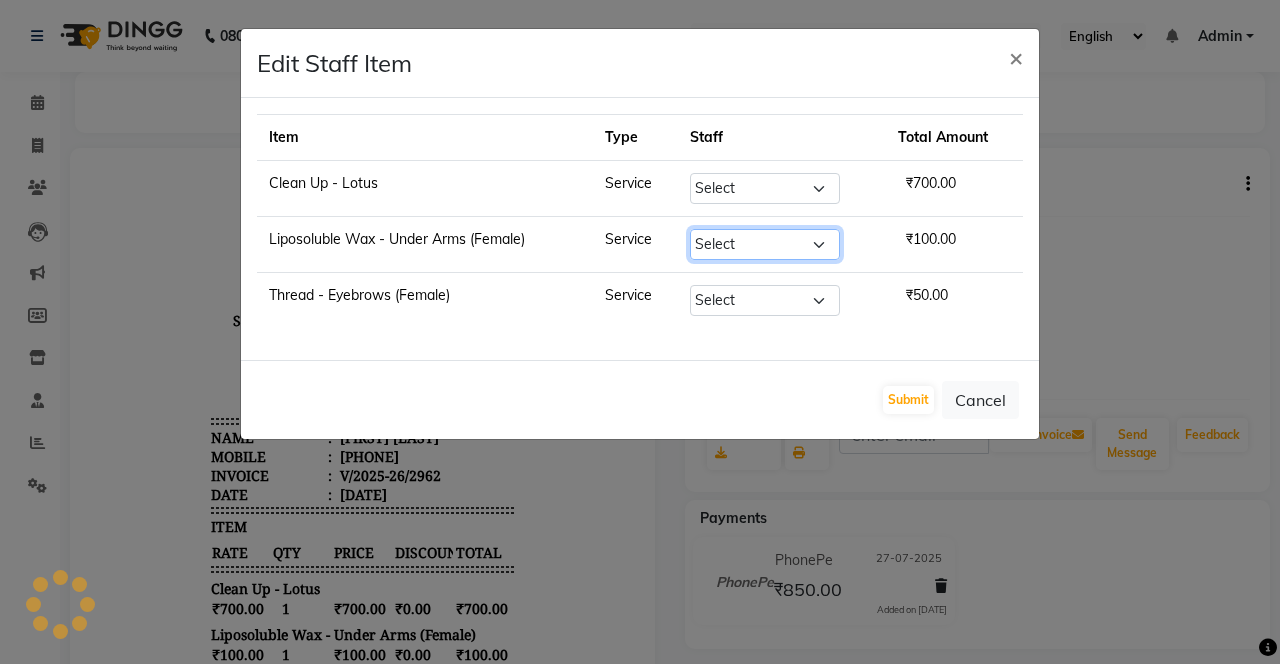 click on "Select [NAME] [NAME] [NAME] [NAME] [NAME] [NAME] [NAME] [NAME] [NAME] [NAME] [NAME] [NAME] [NAME] [NAME] (Oct24) [NAME]" 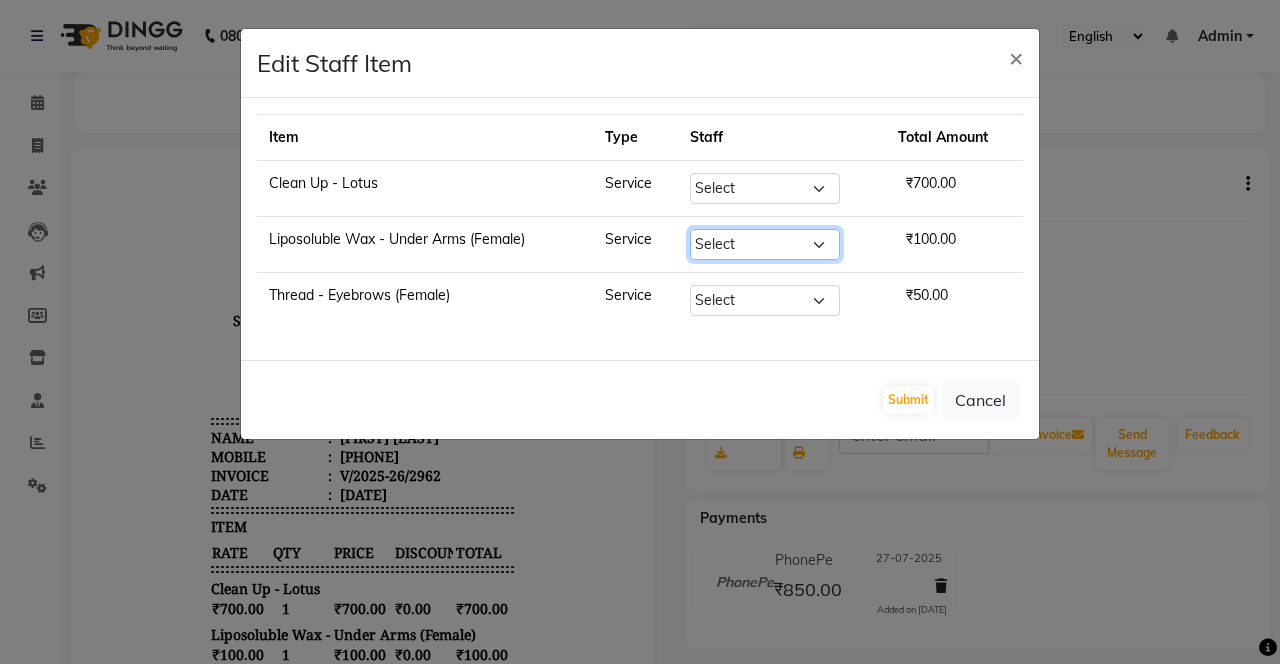 select on "[NUMBER]" 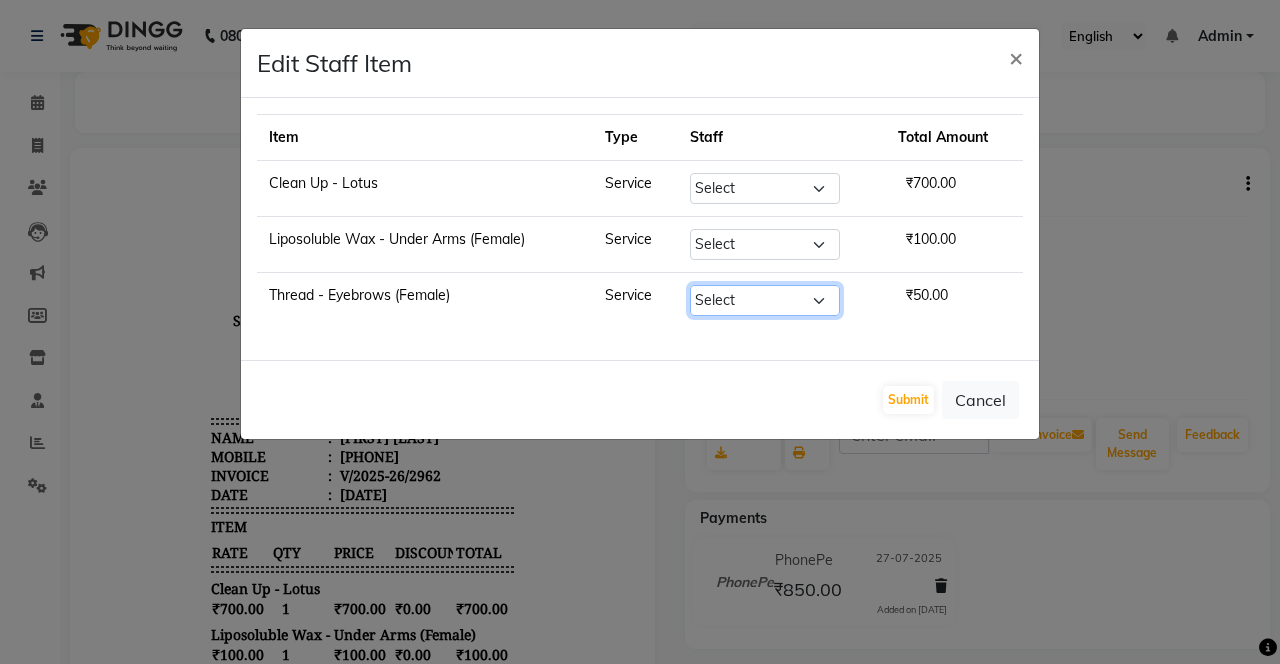 click on "Select [NAME] [NAME] [NAME] [NAME] [NAME] [NAME] [NAME] [NAME] [NAME] [NAME] [NAME] [NAME] [NAME] [NAME] (Oct24) [NAME]" 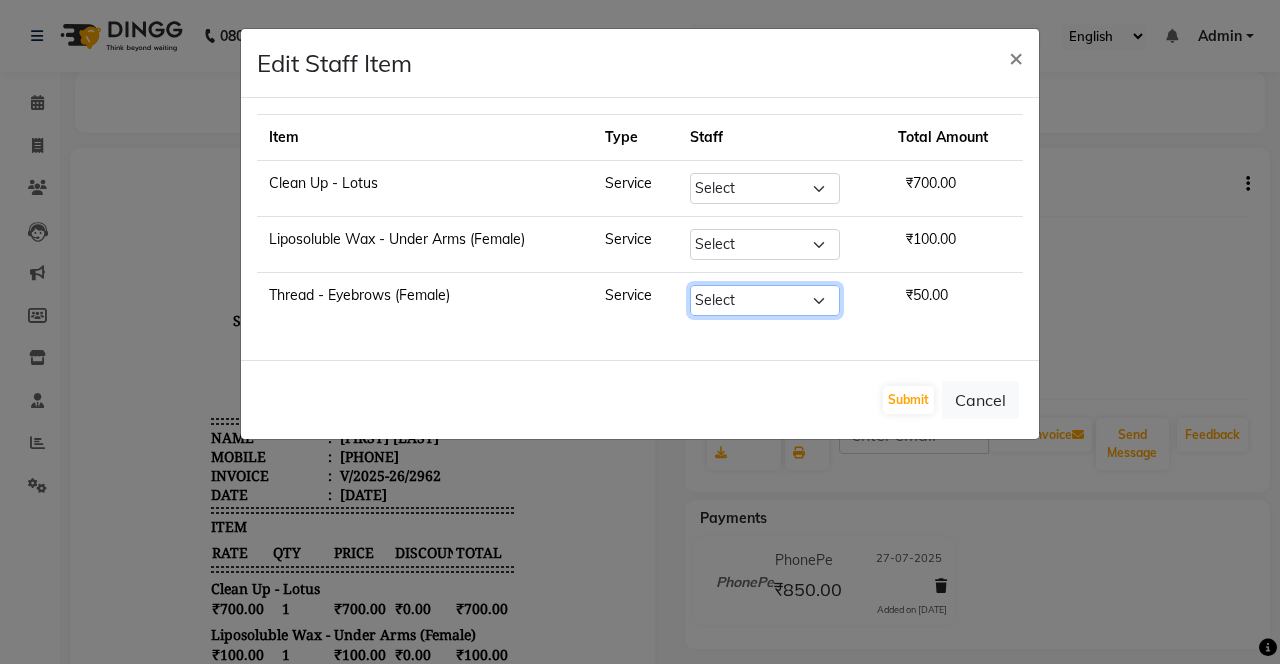 click on "Select [NAME] [NAME] [NAME] [NAME] [NAME] [NAME] [NAME] [NAME] [NAME] [NAME] [NAME] [NAME] [NAME] [NAME] (Oct24) [NAME]" 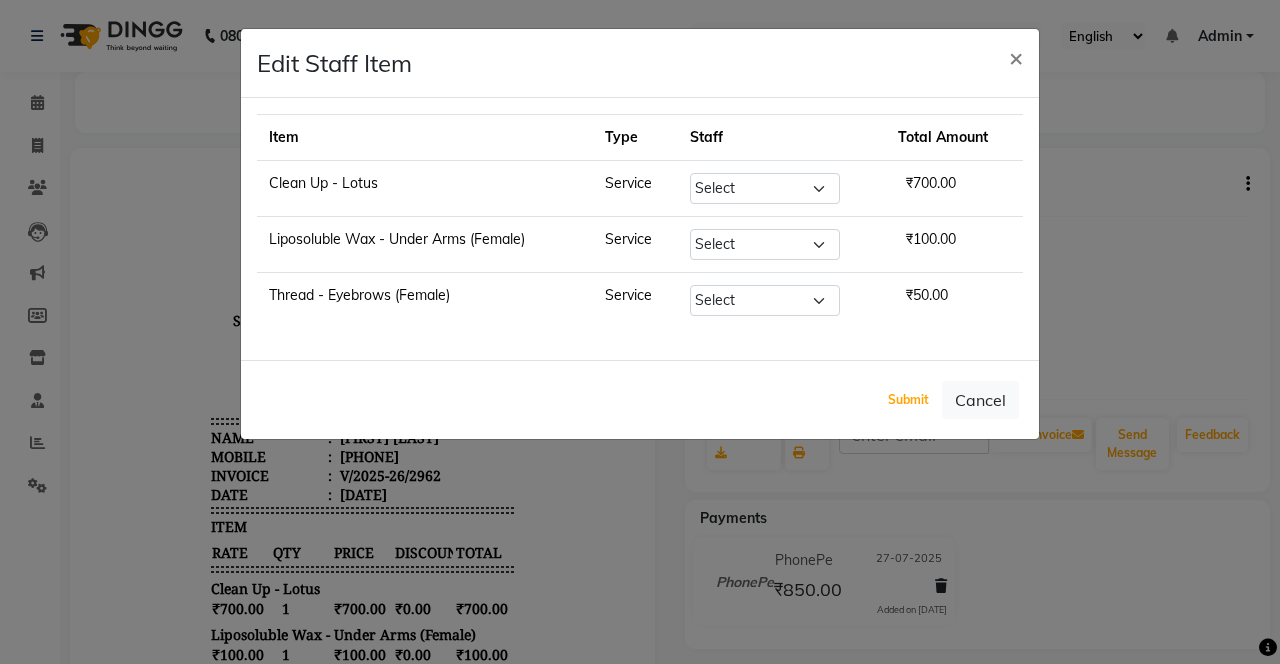 click on "Submit" 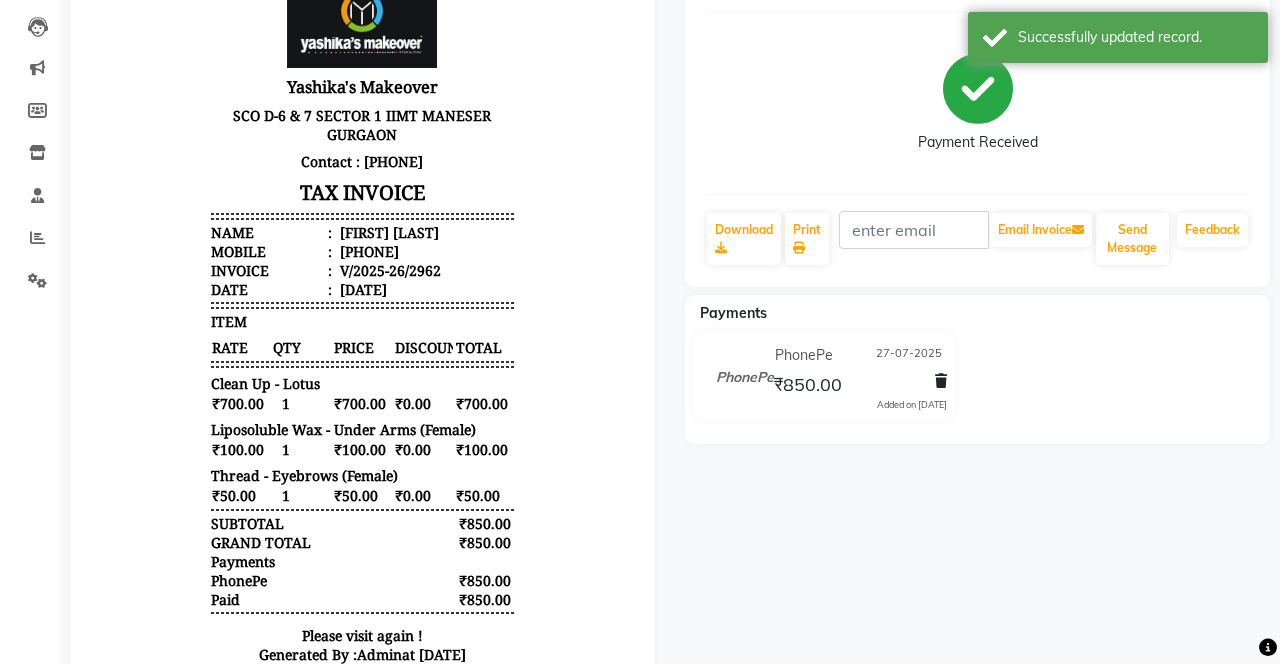 scroll, scrollTop: 206, scrollLeft: 0, axis: vertical 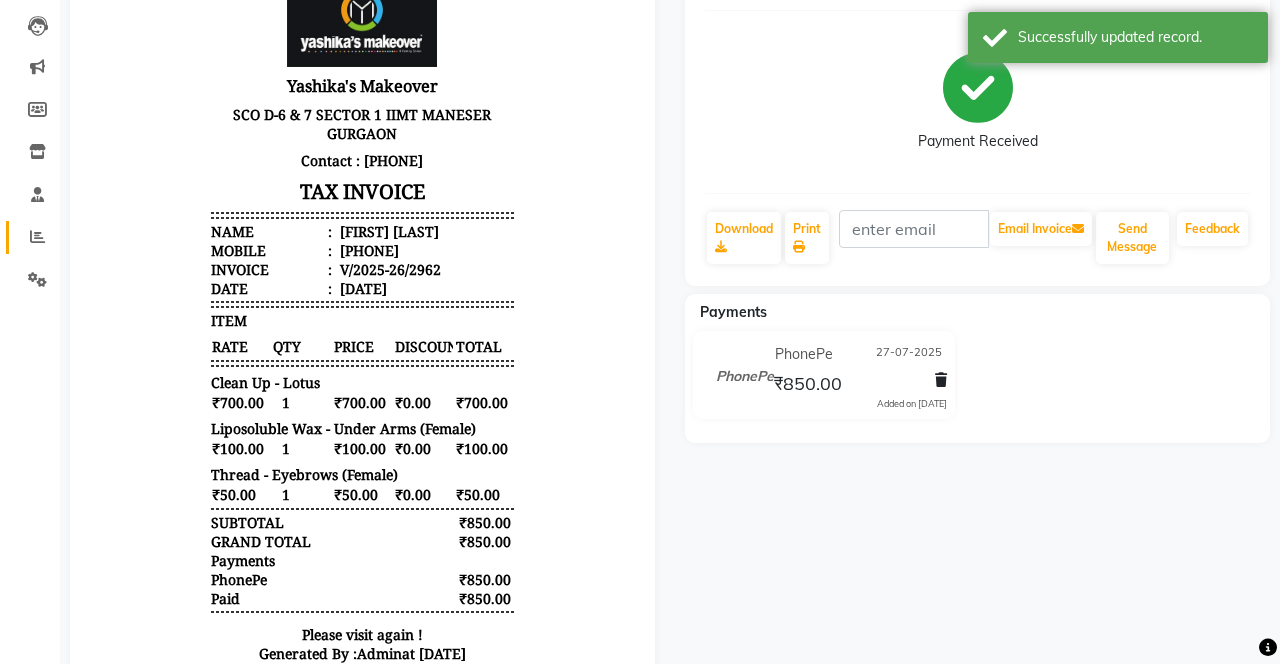 click 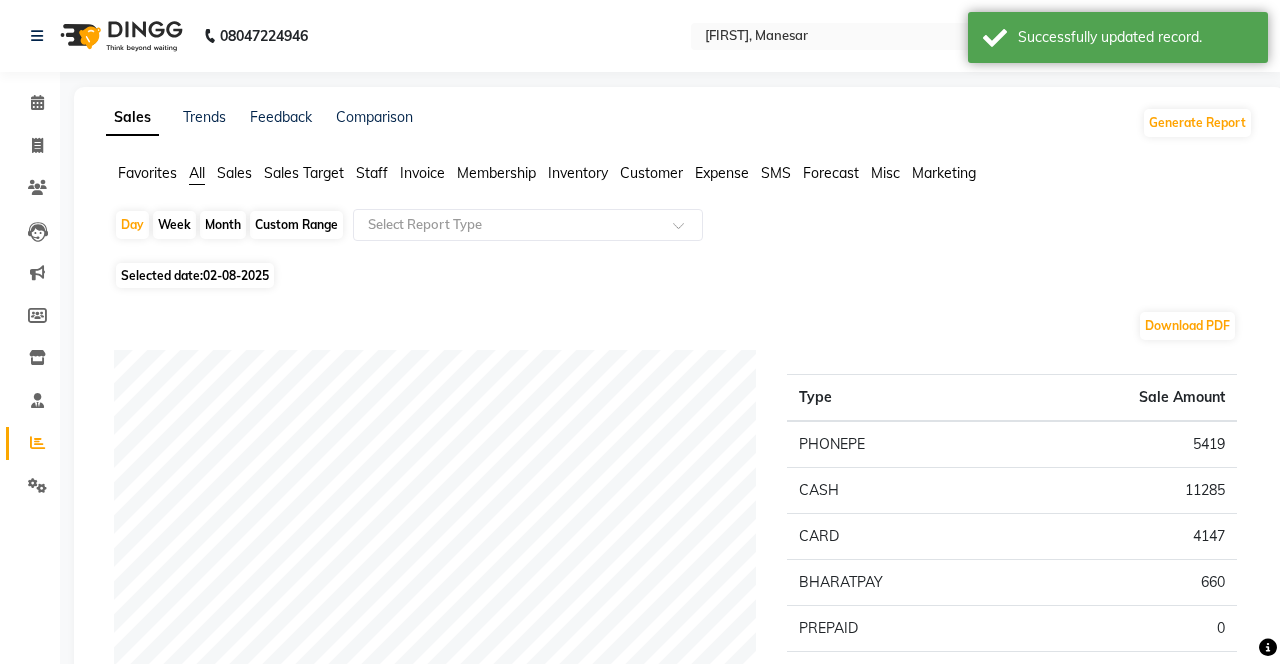click on "02-08-2025" 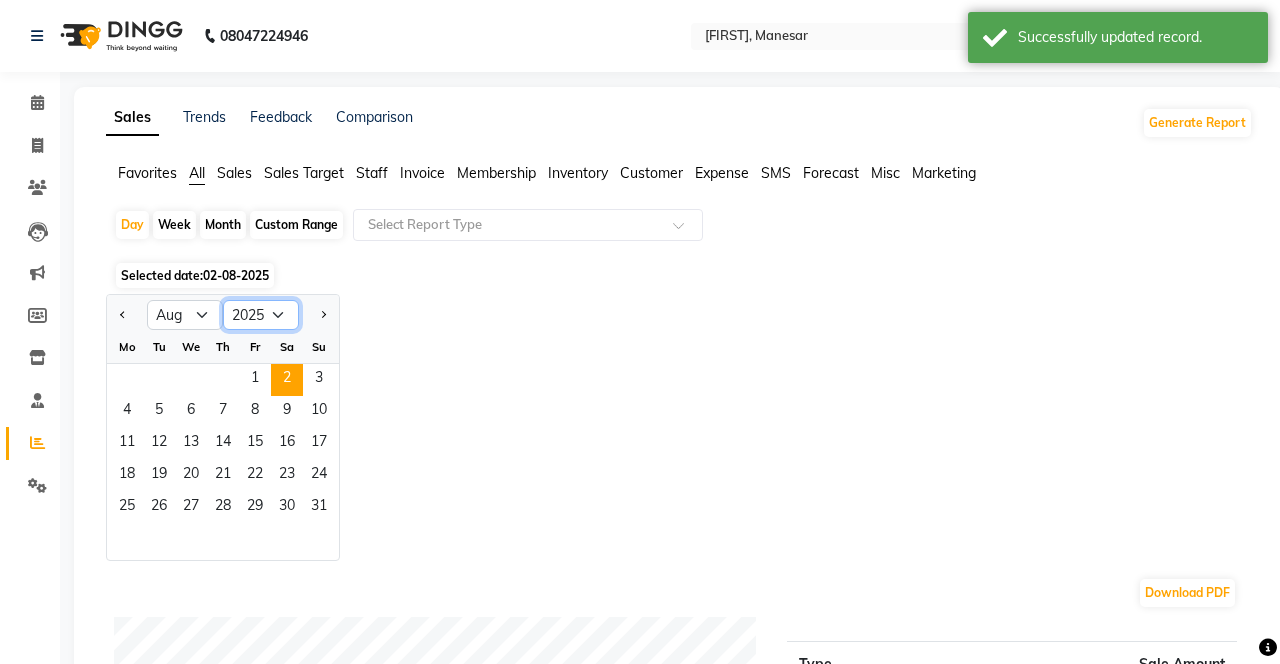 click on "2015 2016 2017 2018 2019 2020 2021 2022 2023 2024 2025 2026 2027 2028 2029 2030 2031 2032 2033 2034 2035" 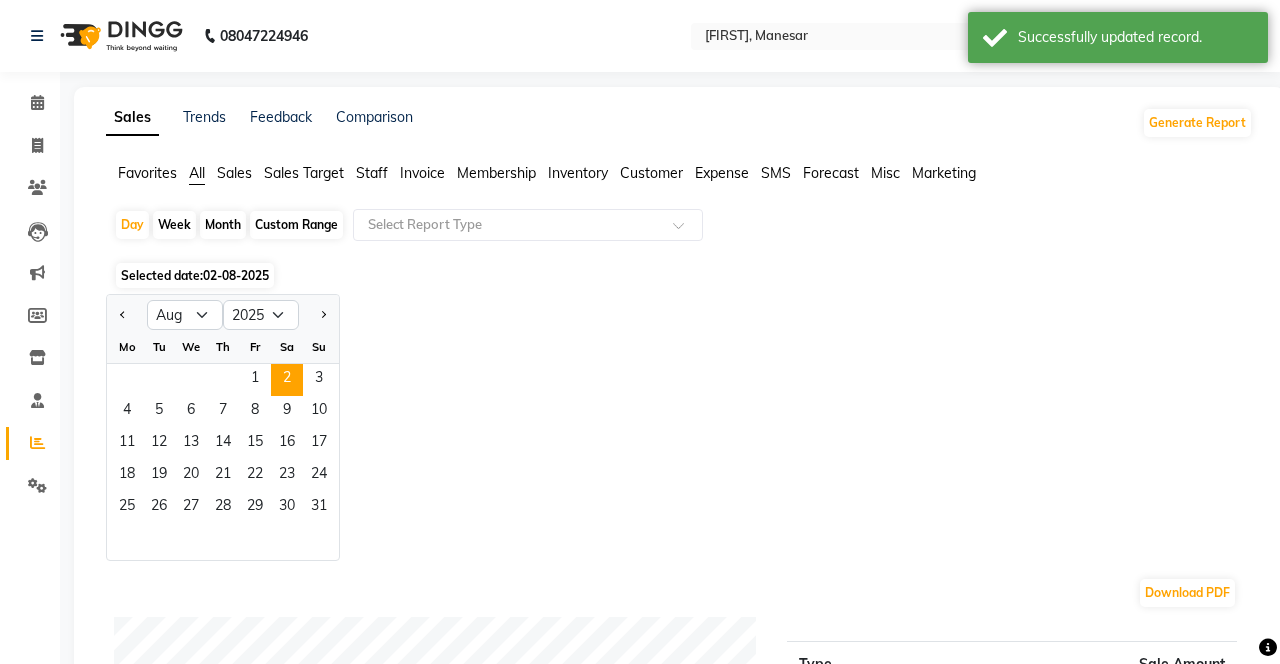 click on "Jan Feb Mar Apr May Jun Jul Aug Sep Oct Nov Dec 2015 2016 2017 2018 2019 2020 2021 2022 2023 2024 2025 2026 2027 2028 2029 2030 2031 2032 2033 2034 2035 Mo Tu We Th Fr Sa Su  1   2   3   4   5   6   7   8   9   10   11   12   13   14   15   16   17   18   19   20   21   22   23   24   25   26   27   28   29   30   31" 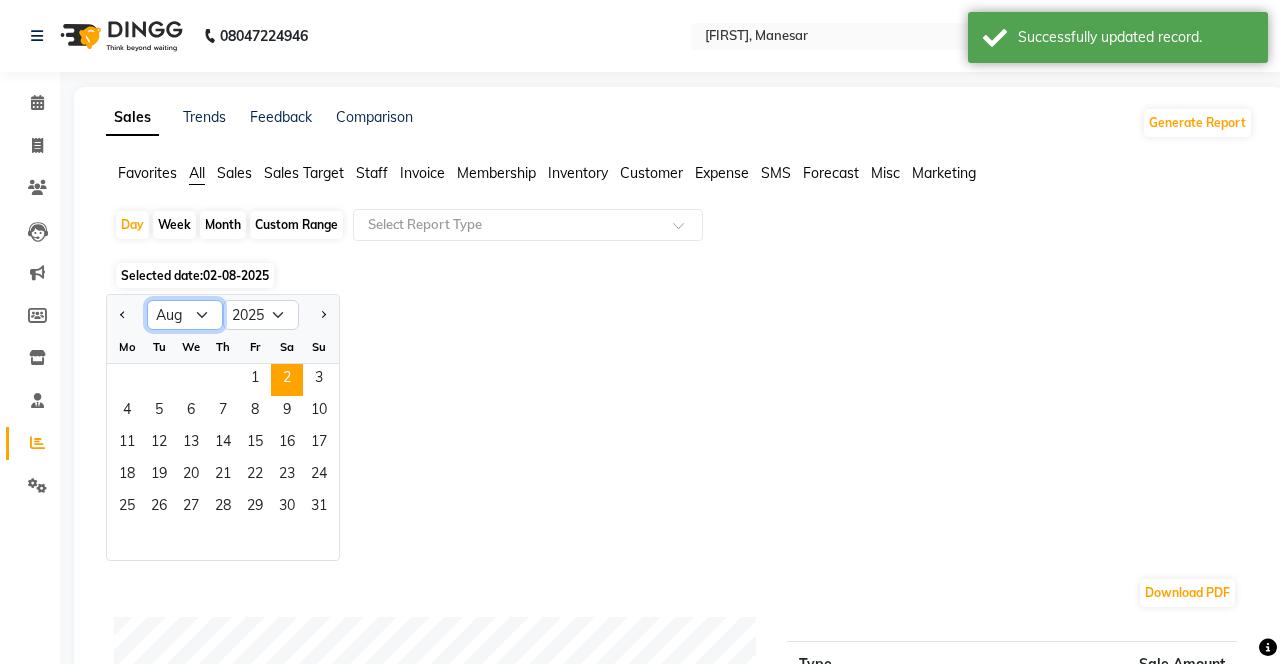 click on "Jan Feb Mar Apr May Jun Jul Aug Sep Oct Nov Dec" 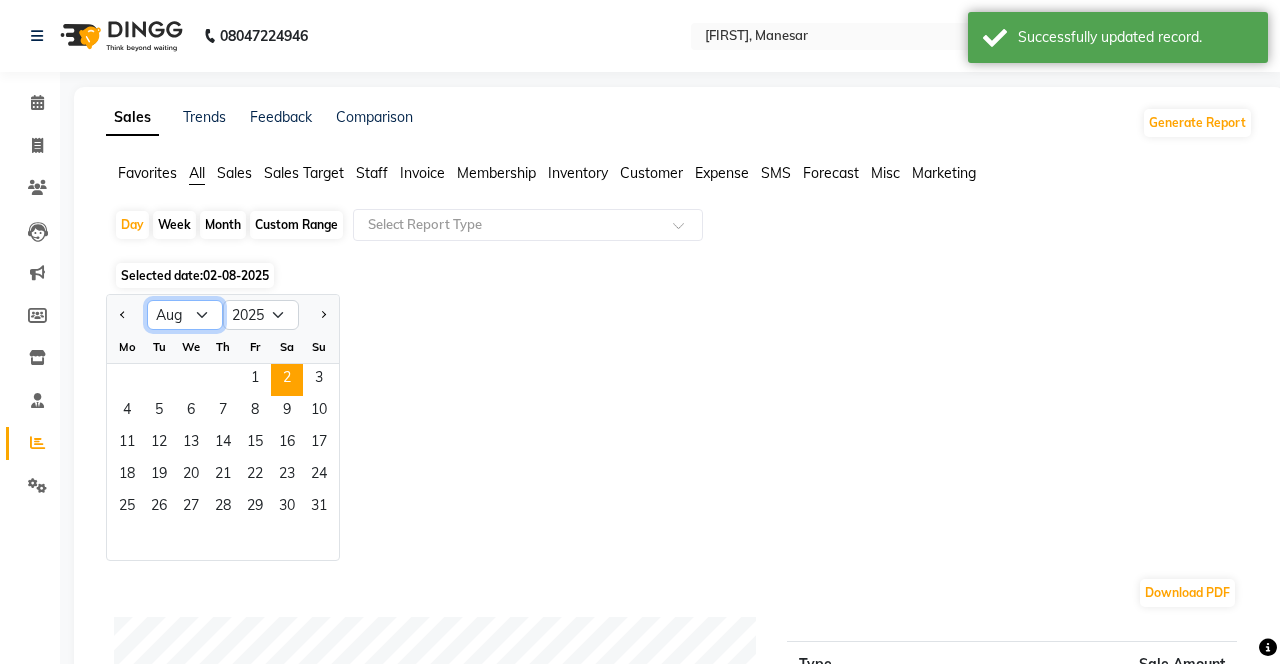 select on "7" 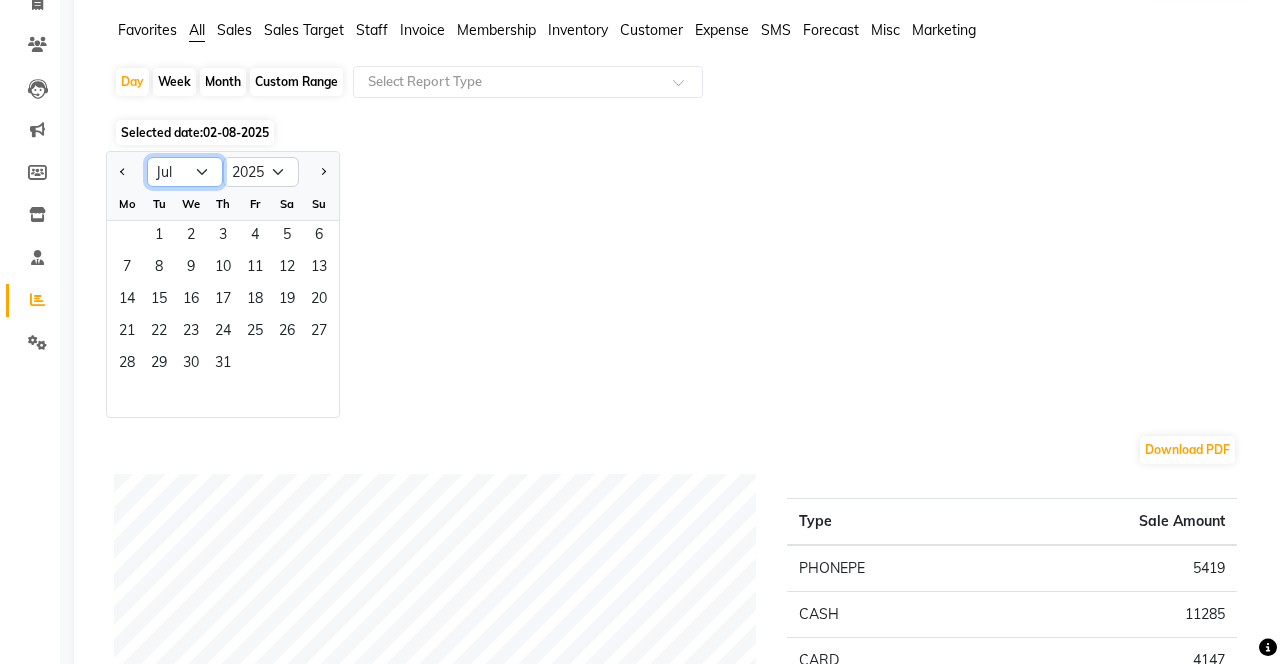 scroll, scrollTop: 144, scrollLeft: 0, axis: vertical 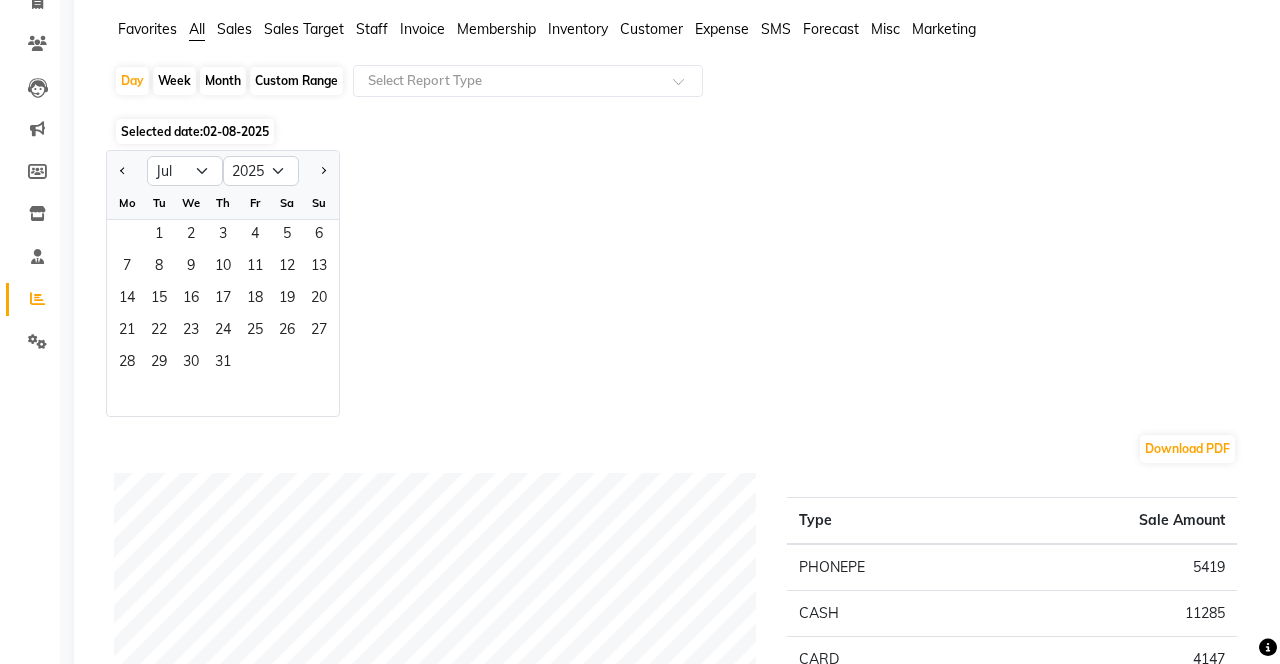 click on "27" 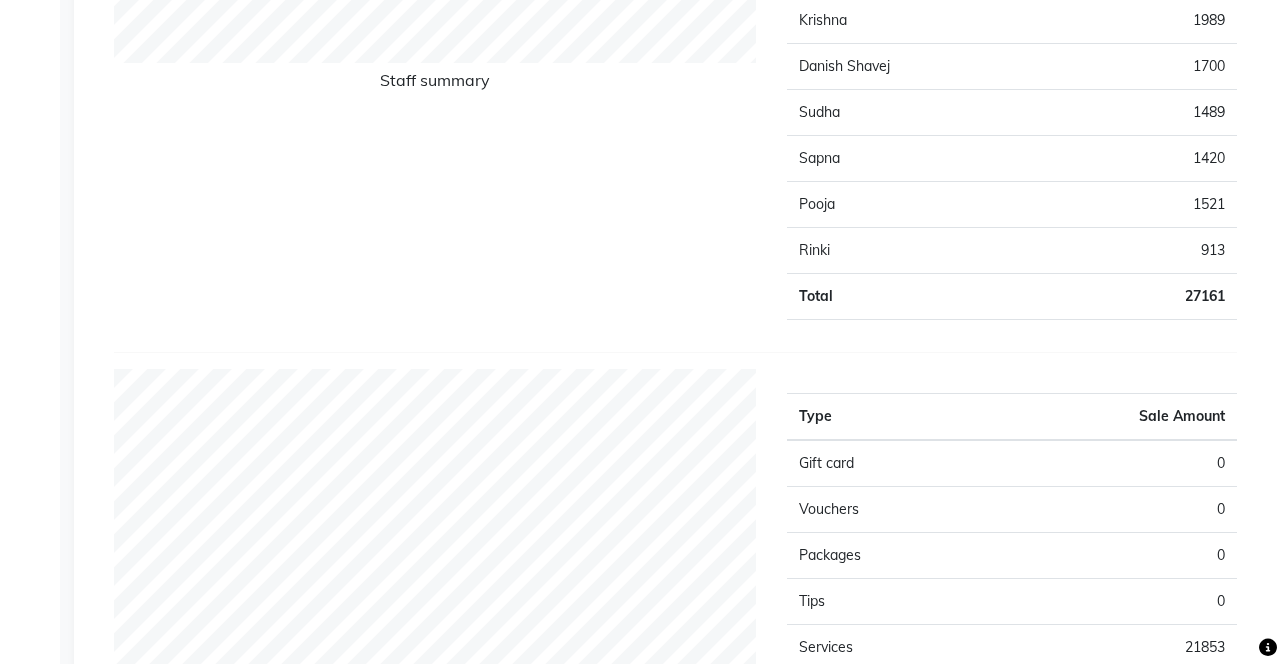 scroll, scrollTop: 1067, scrollLeft: 0, axis: vertical 